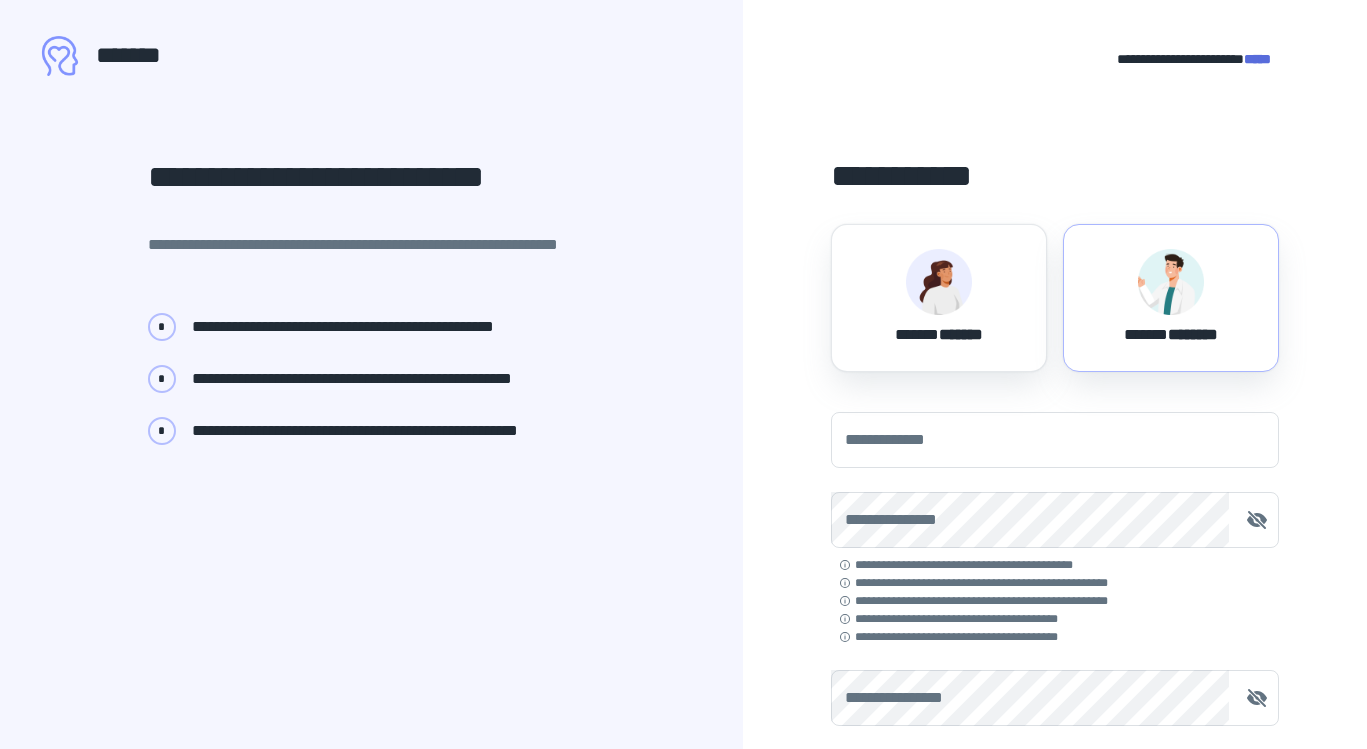 scroll, scrollTop: 0, scrollLeft: 0, axis: both 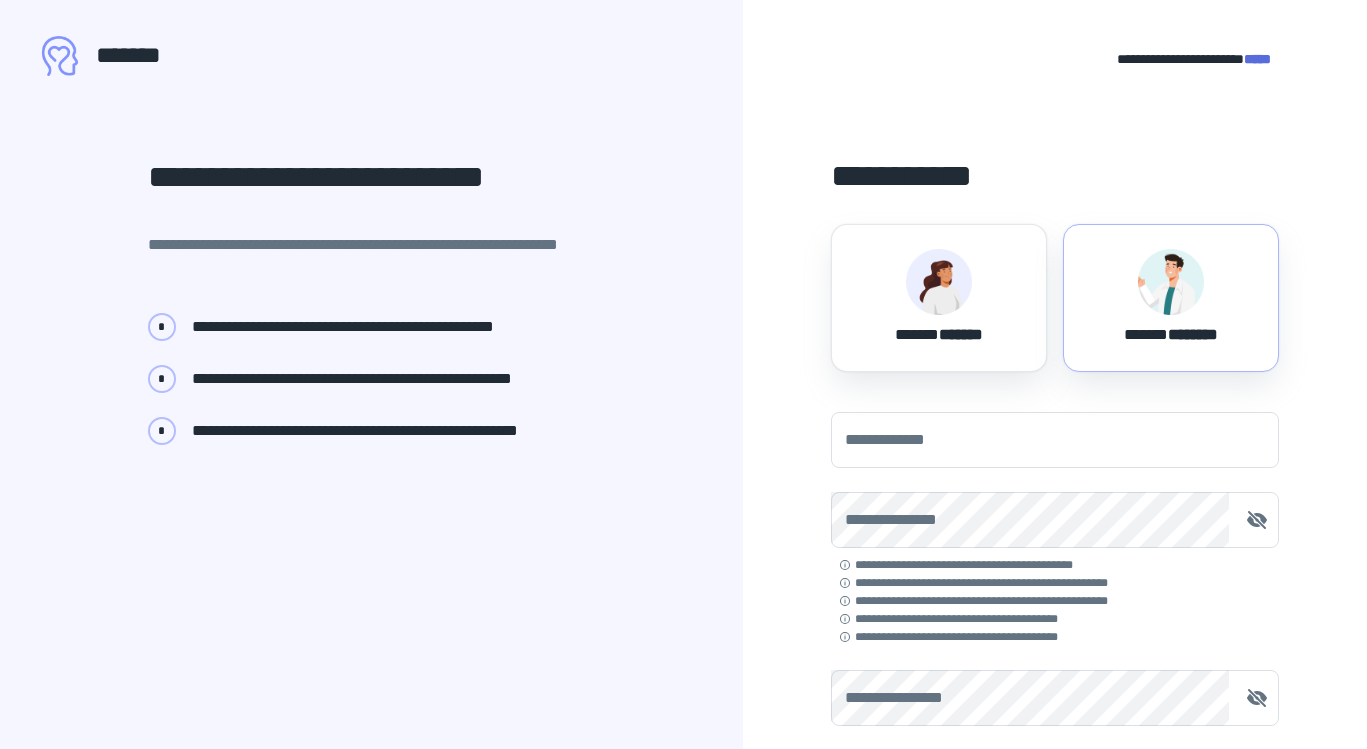 click on "******   ********" at bounding box center [1171, 298] 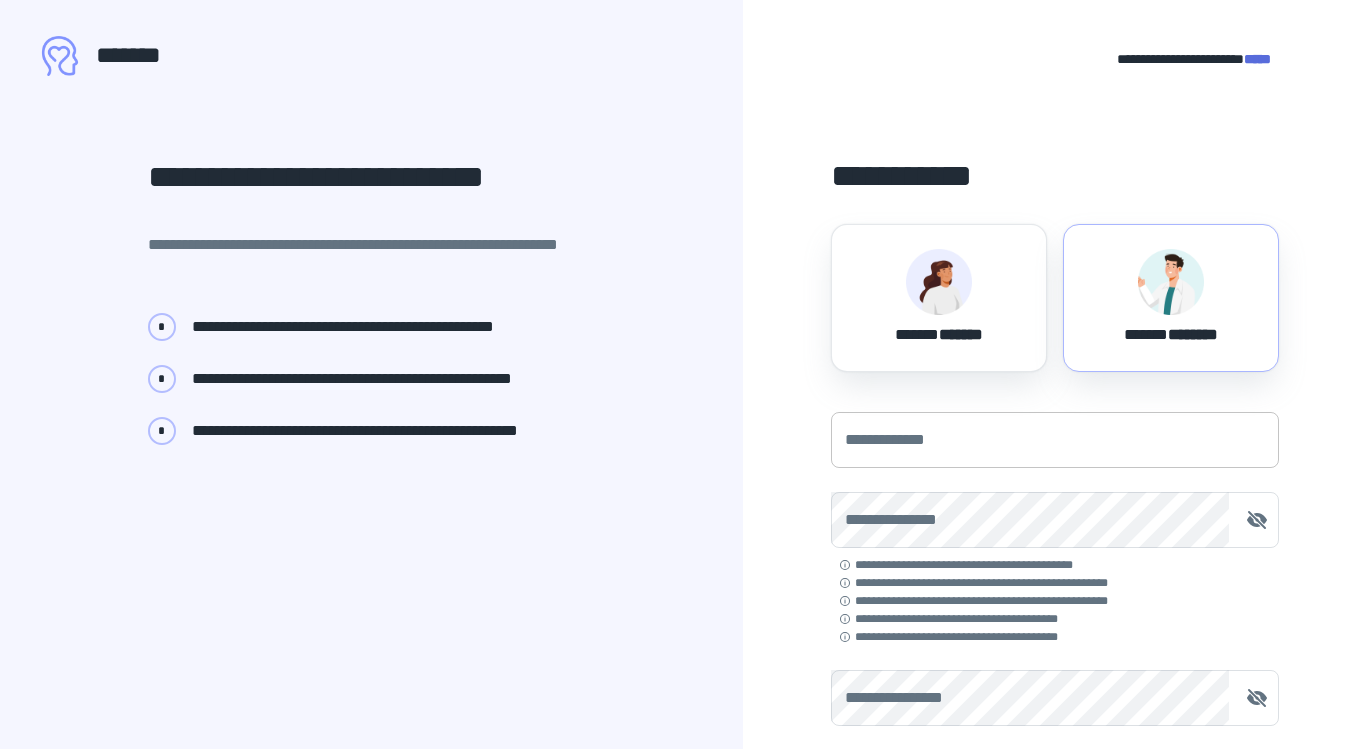 click on "**********" at bounding box center [1055, 440] 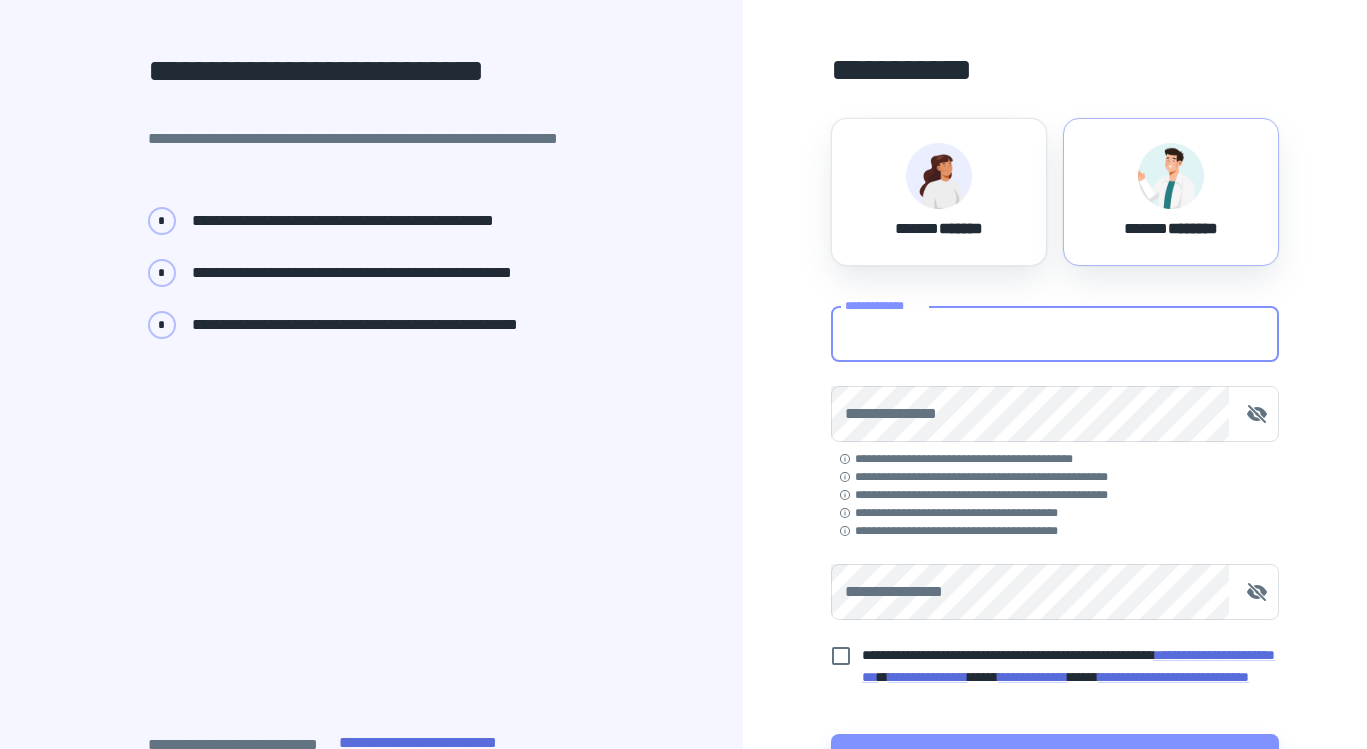 scroll, scrollTop: 119, scrollLeft: 0, axis: vertical 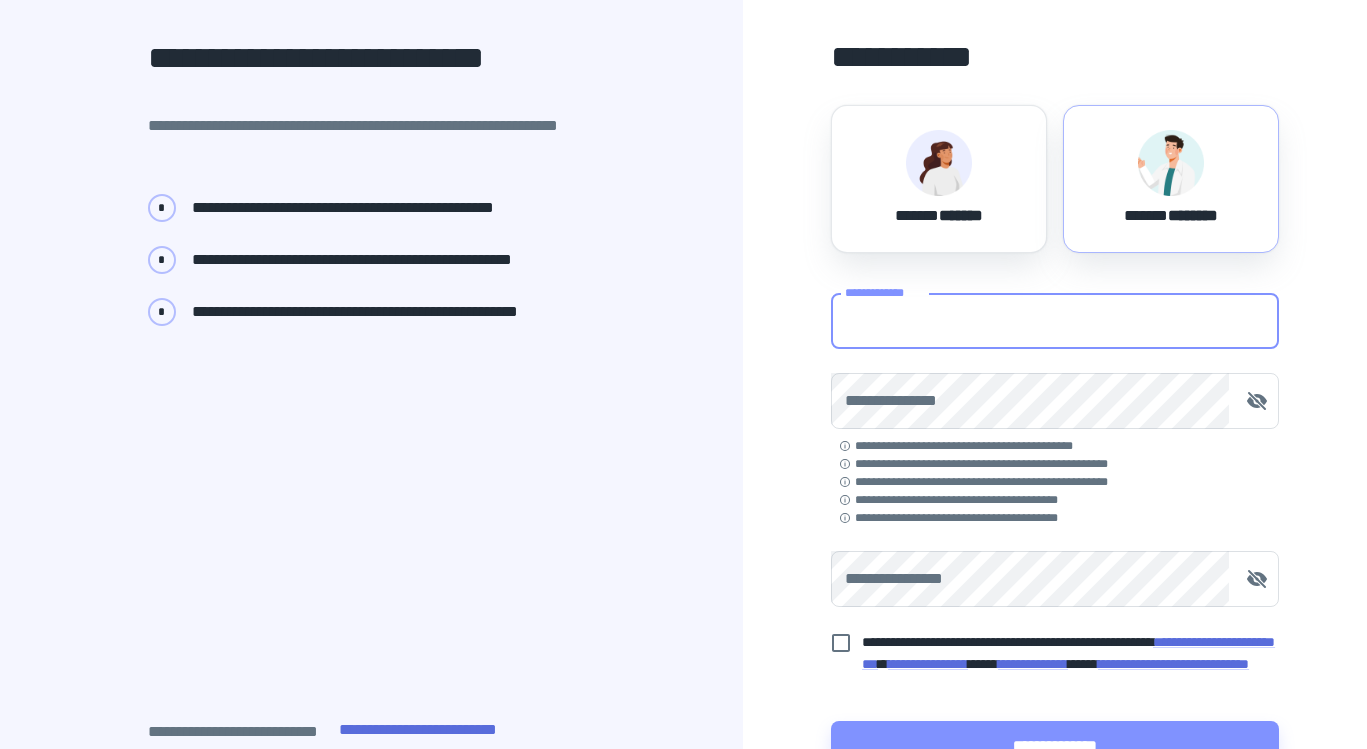click on "**********" at bounding box center (1055, 321) 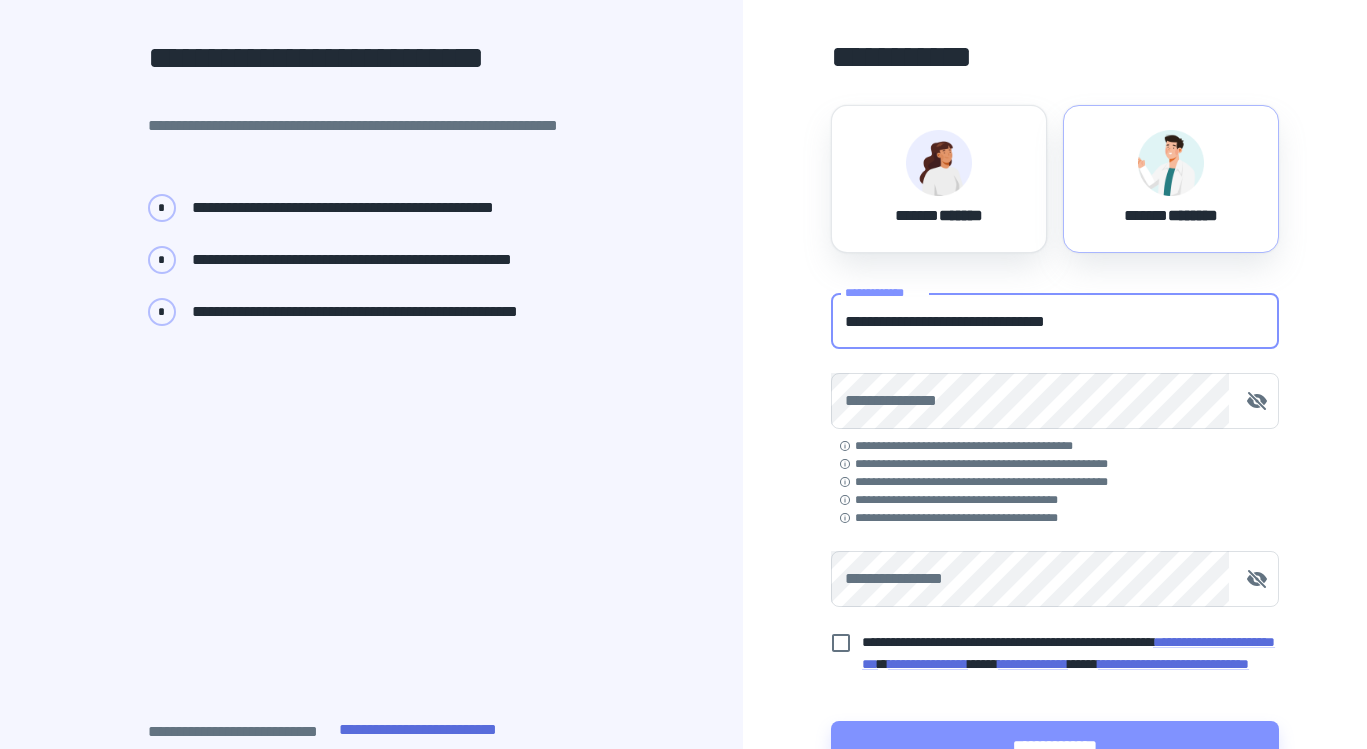 click on "**********" at bounding box center (1055, 401) 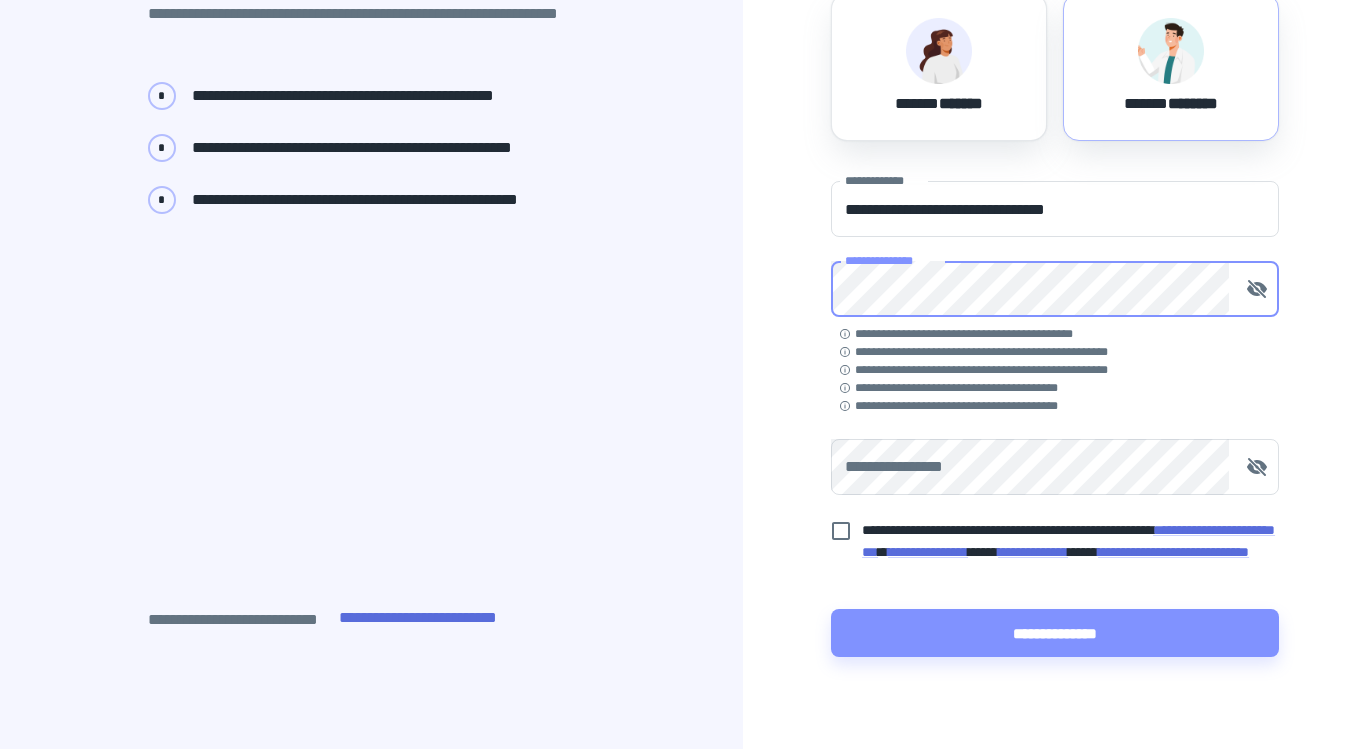 scroll, scrollTop: 267, scrollLeft: 0, axis: vertical 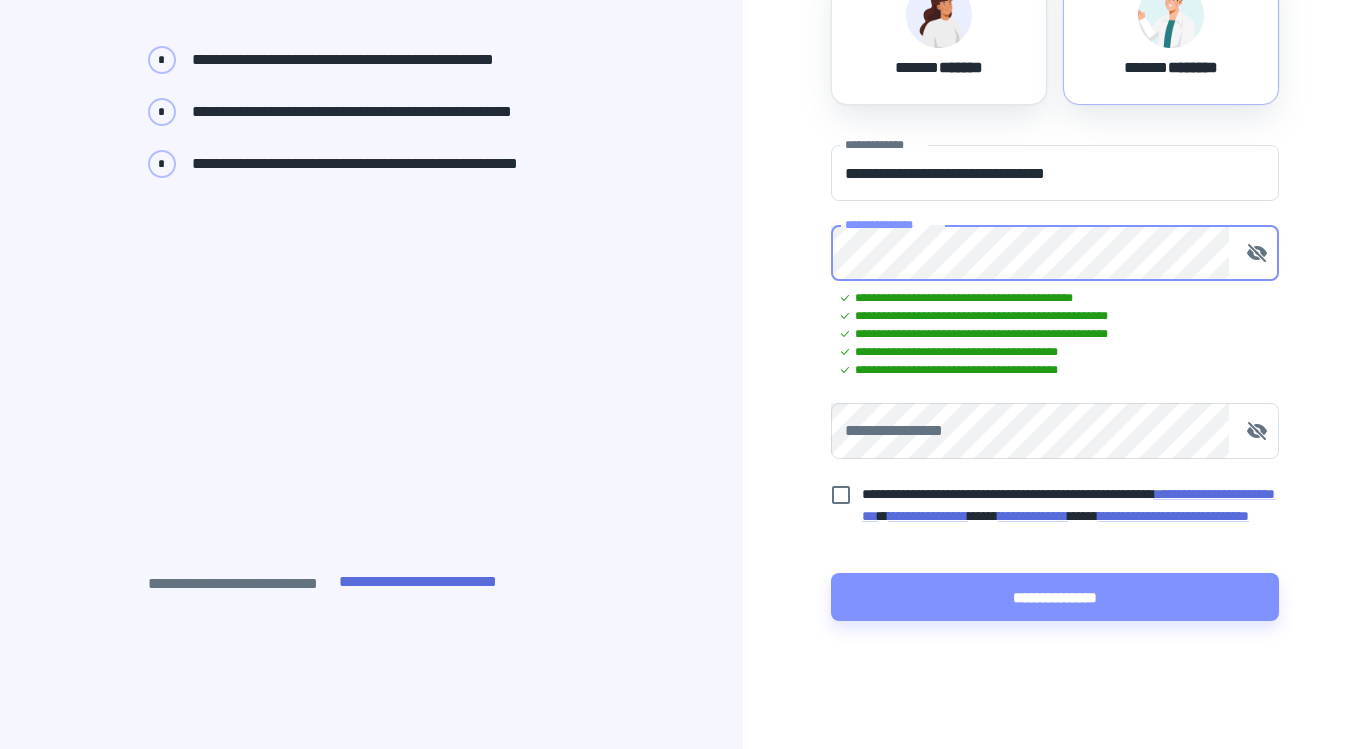 click on "**********" at bounding box center (1055, 431) 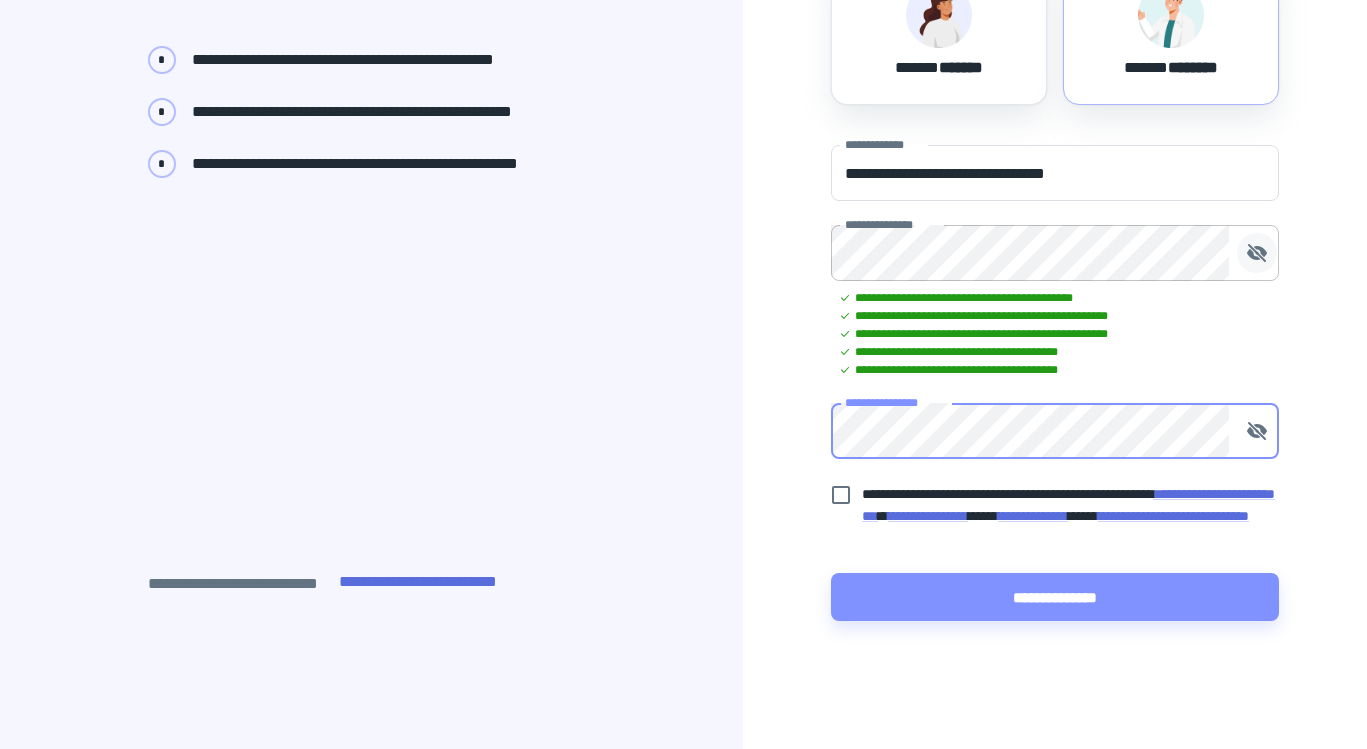 click 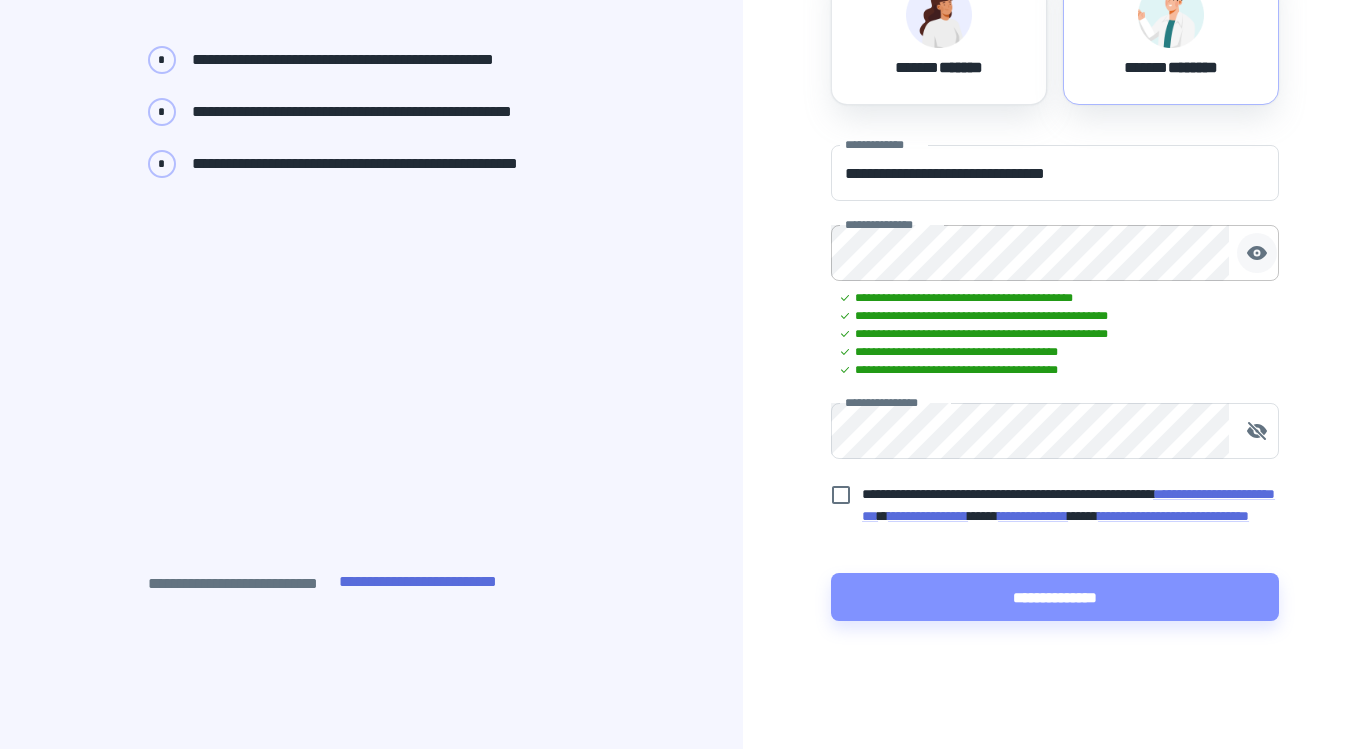click 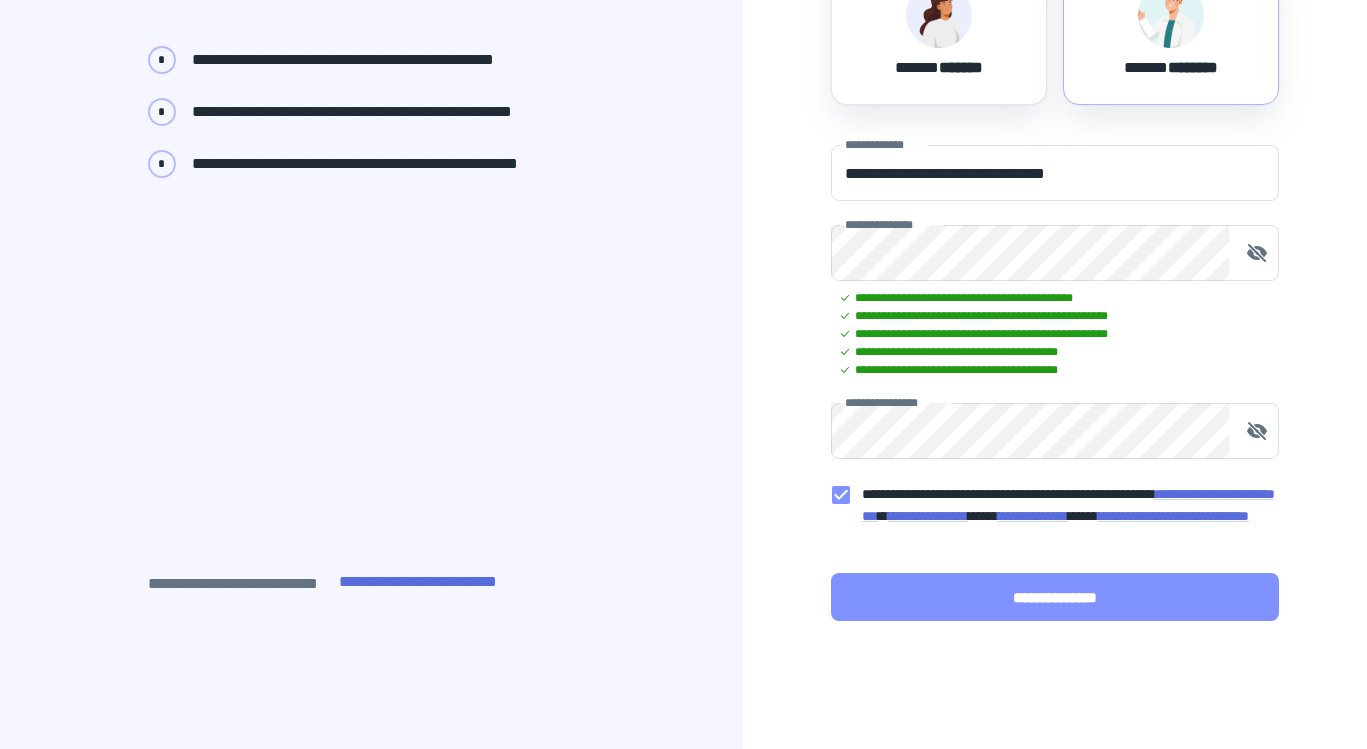 click on "**********" at bounding box center [1055, 597] 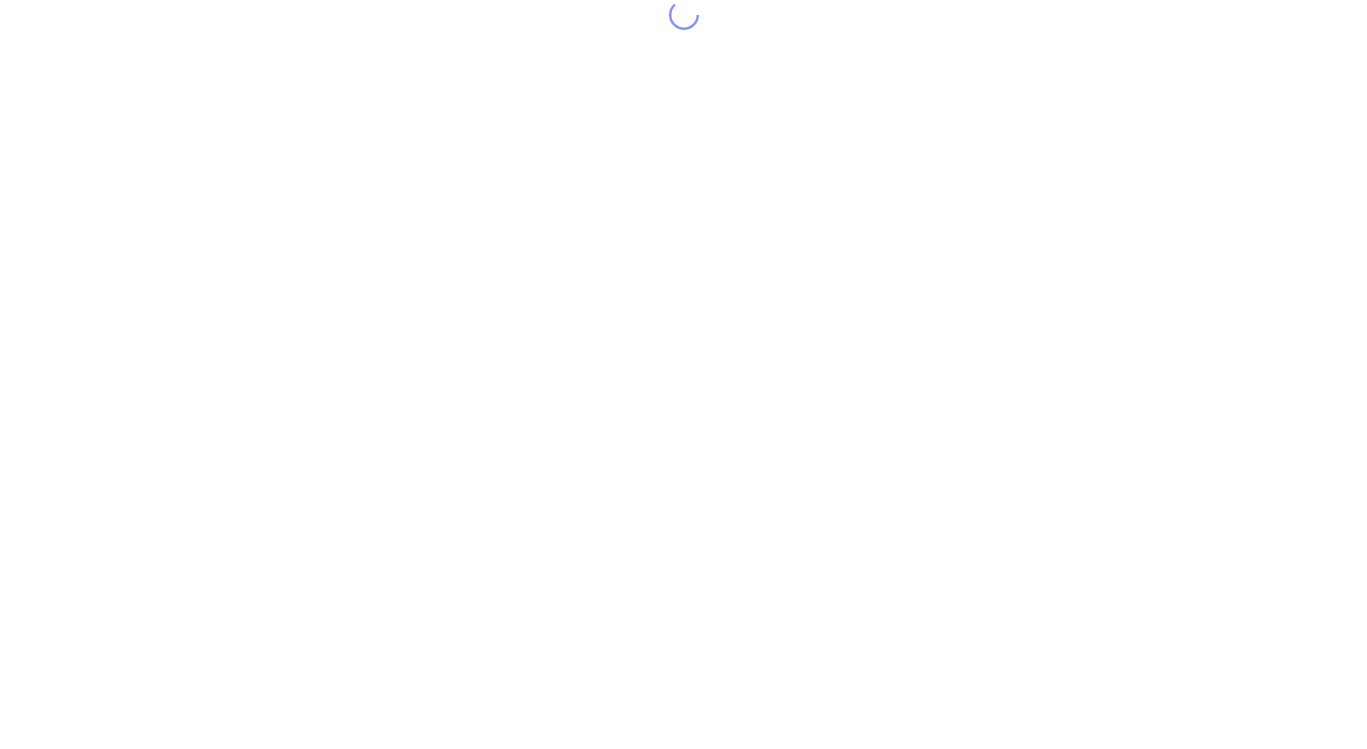 scroll, scrollTop: 0, scrollLeft: 0, axis: both 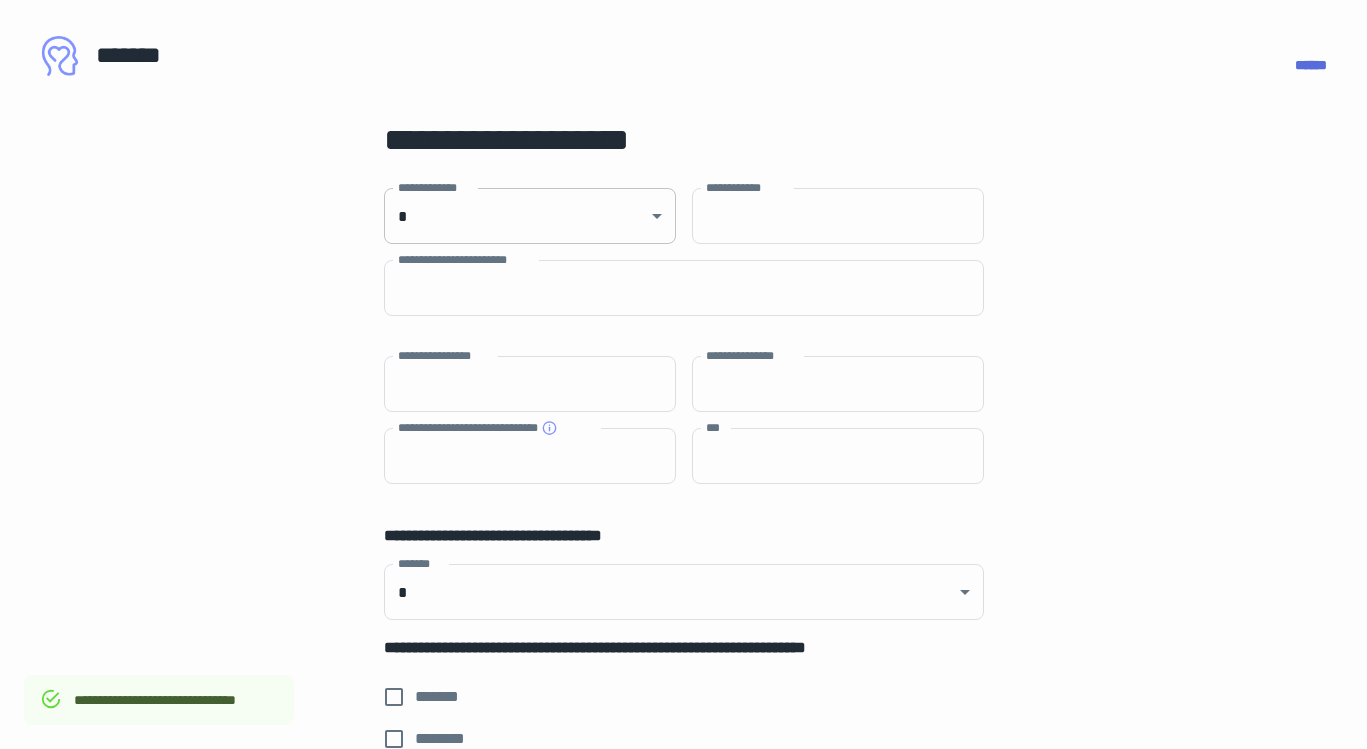 click on "**********" at bounding box center [683, 374] 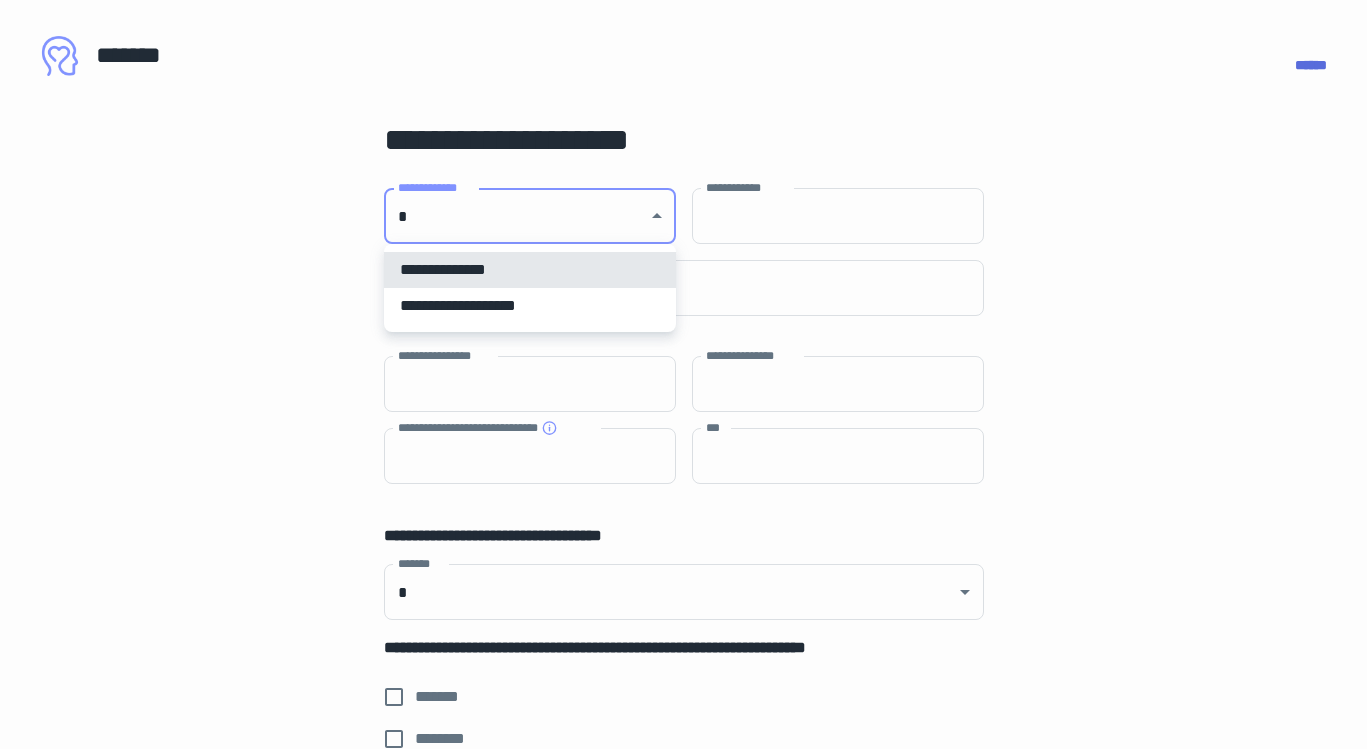 click on "**********" at bounding box center [530, 306] 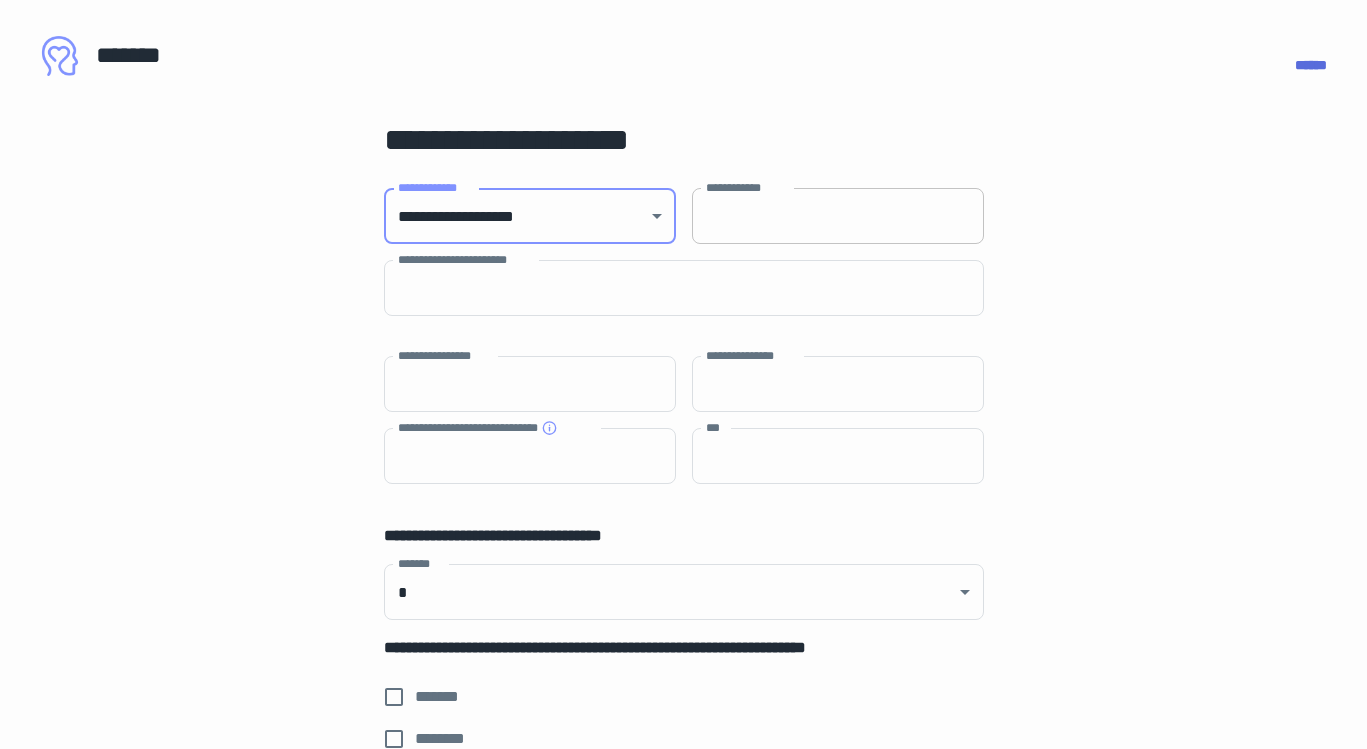 click on "**********" at bounding box center (838, 216) 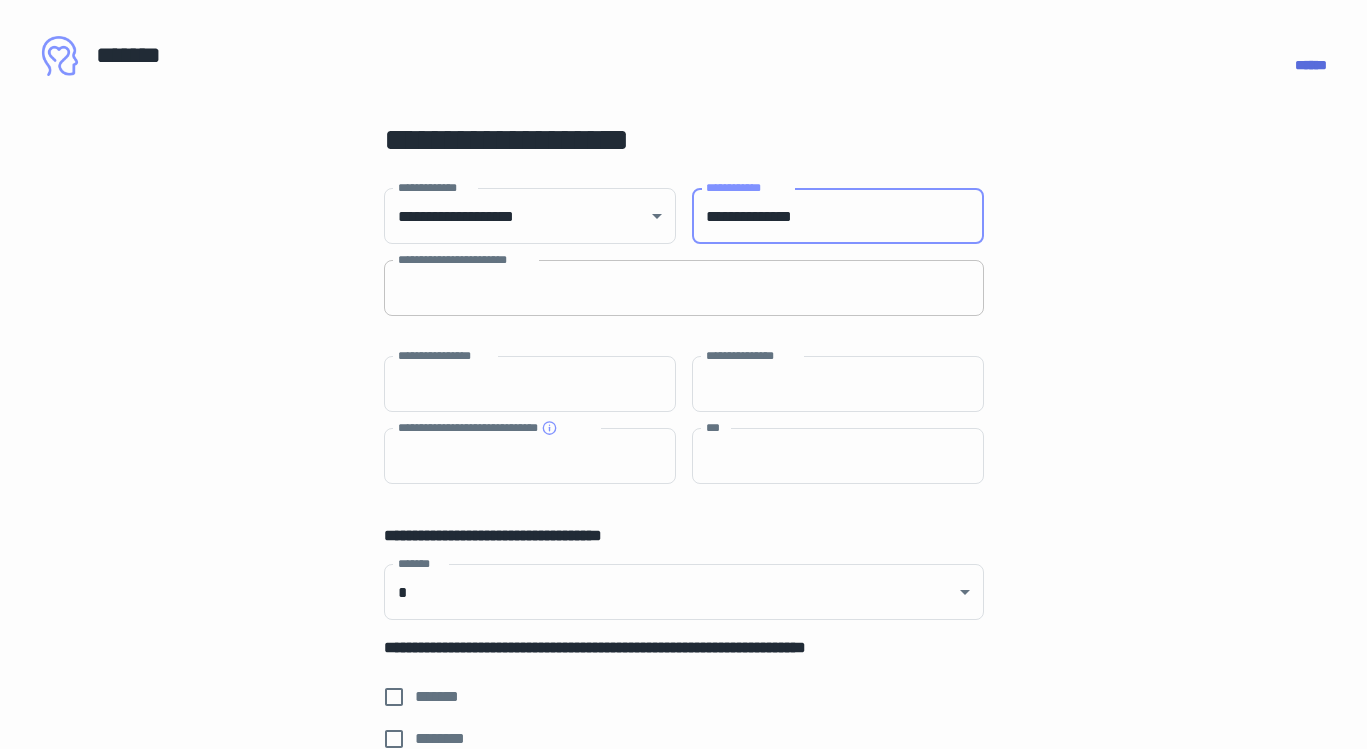 type on "**********" 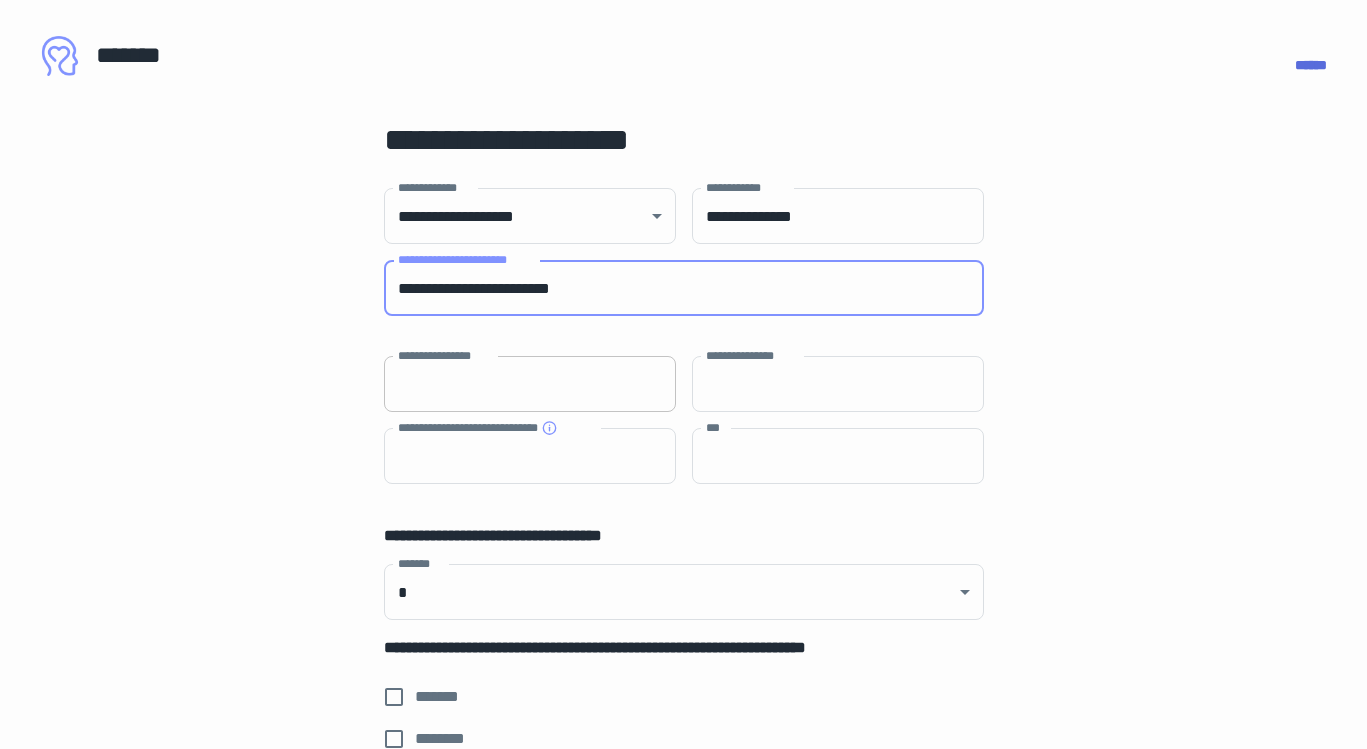 type on "**********" 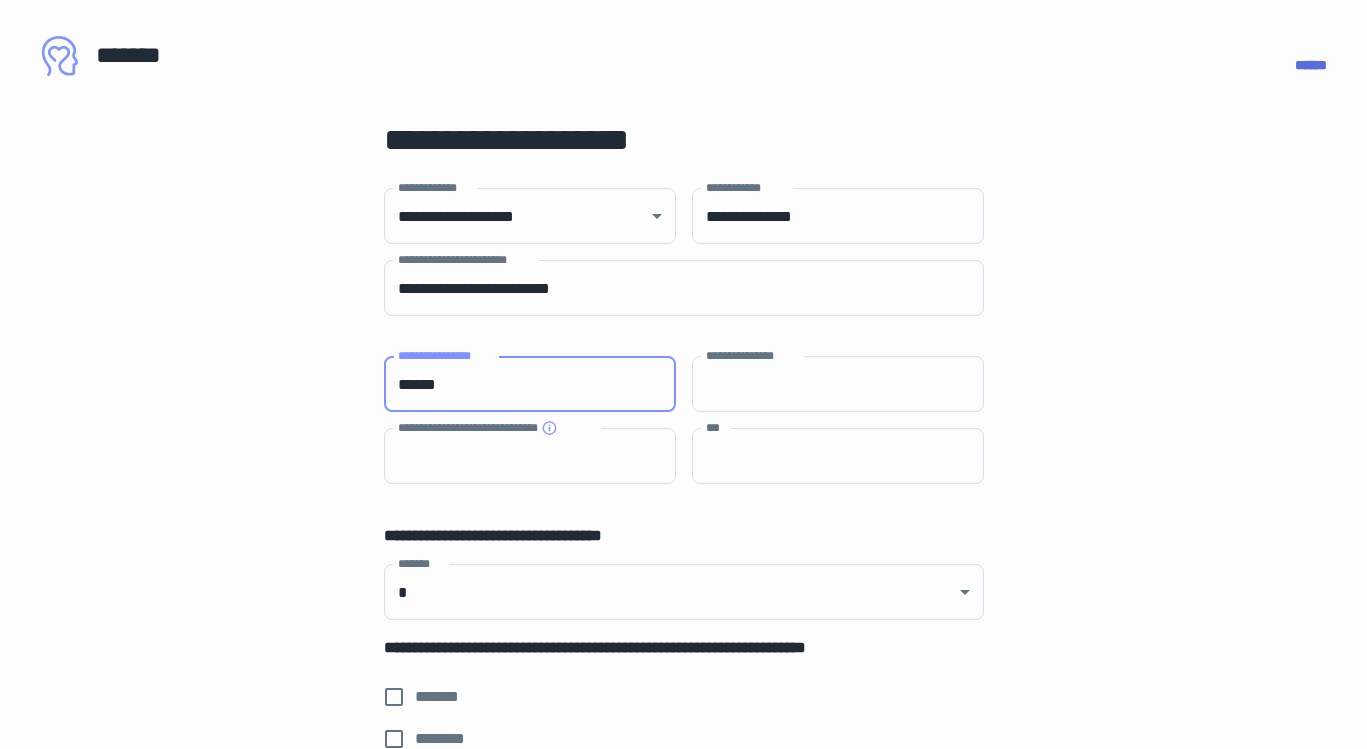 type on "******" 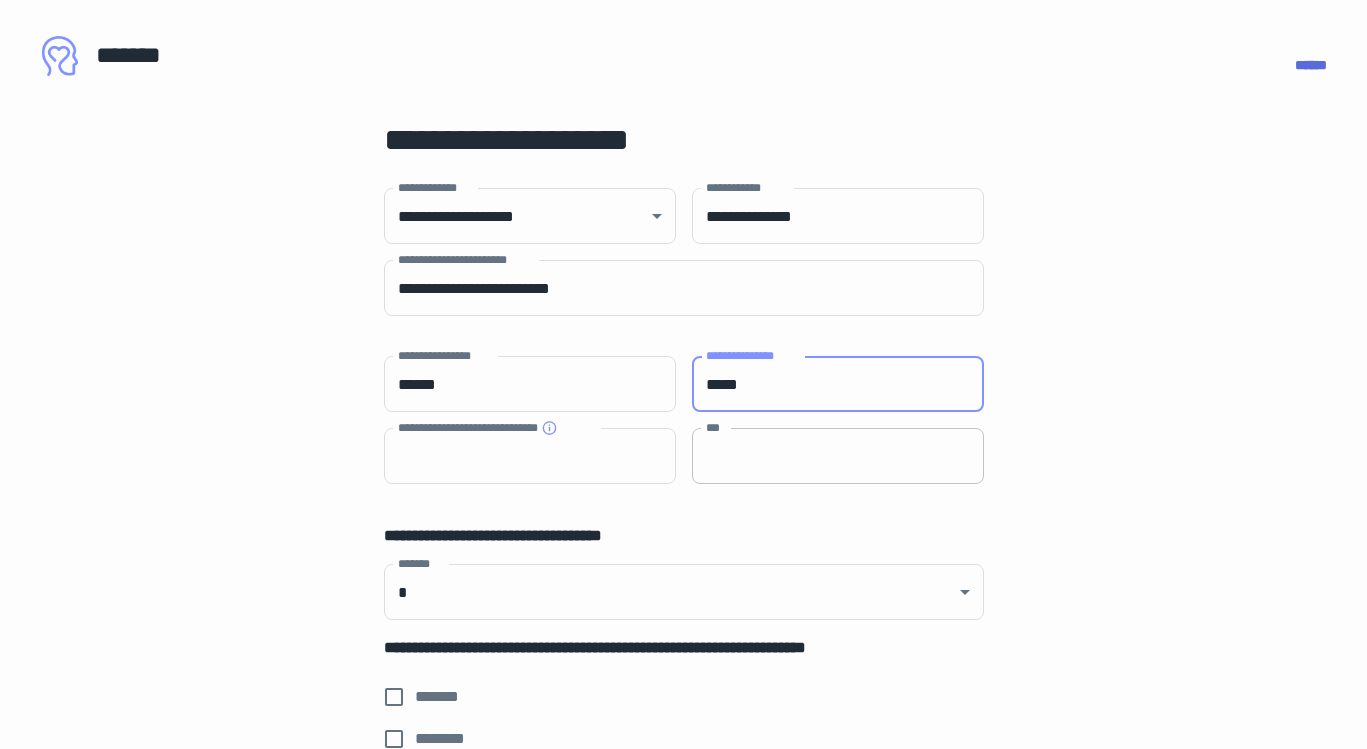 type on "*****" 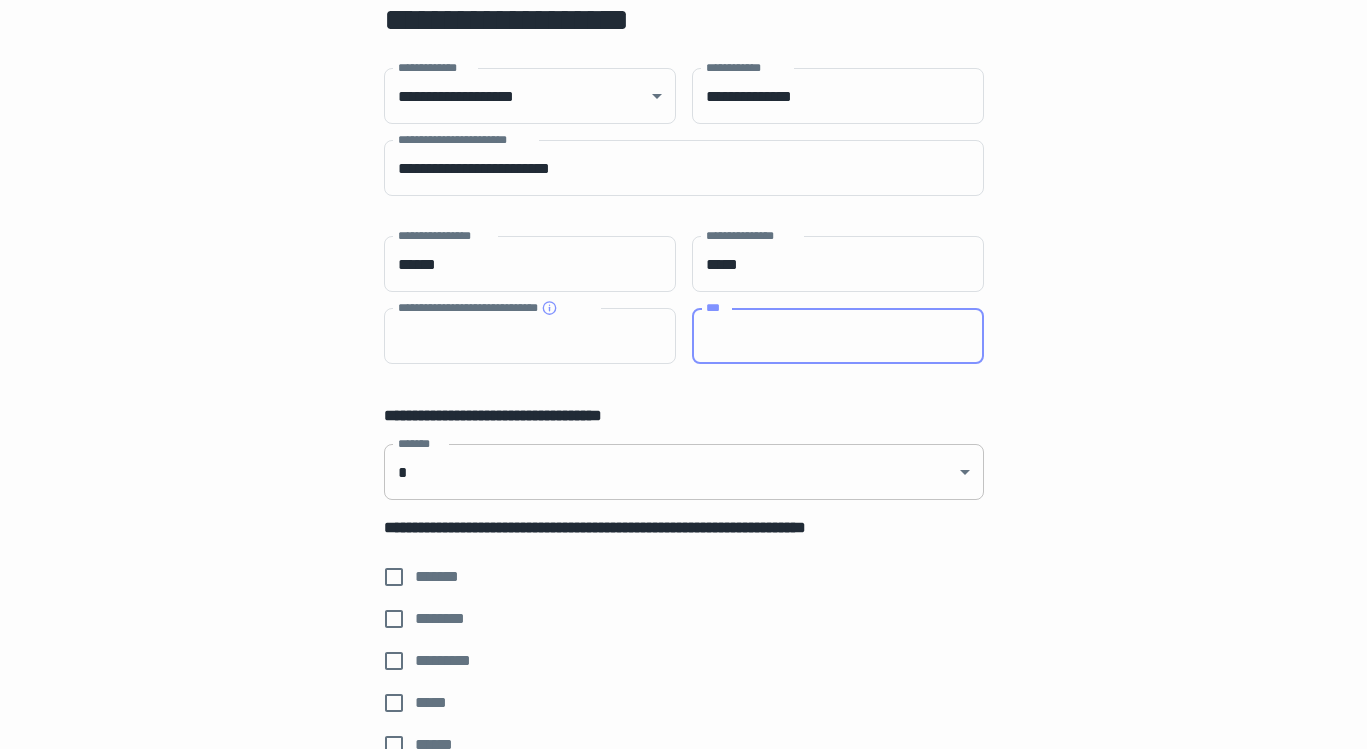 scroll, scrollTop: 122, scrollLeft: 0, axis: vertical 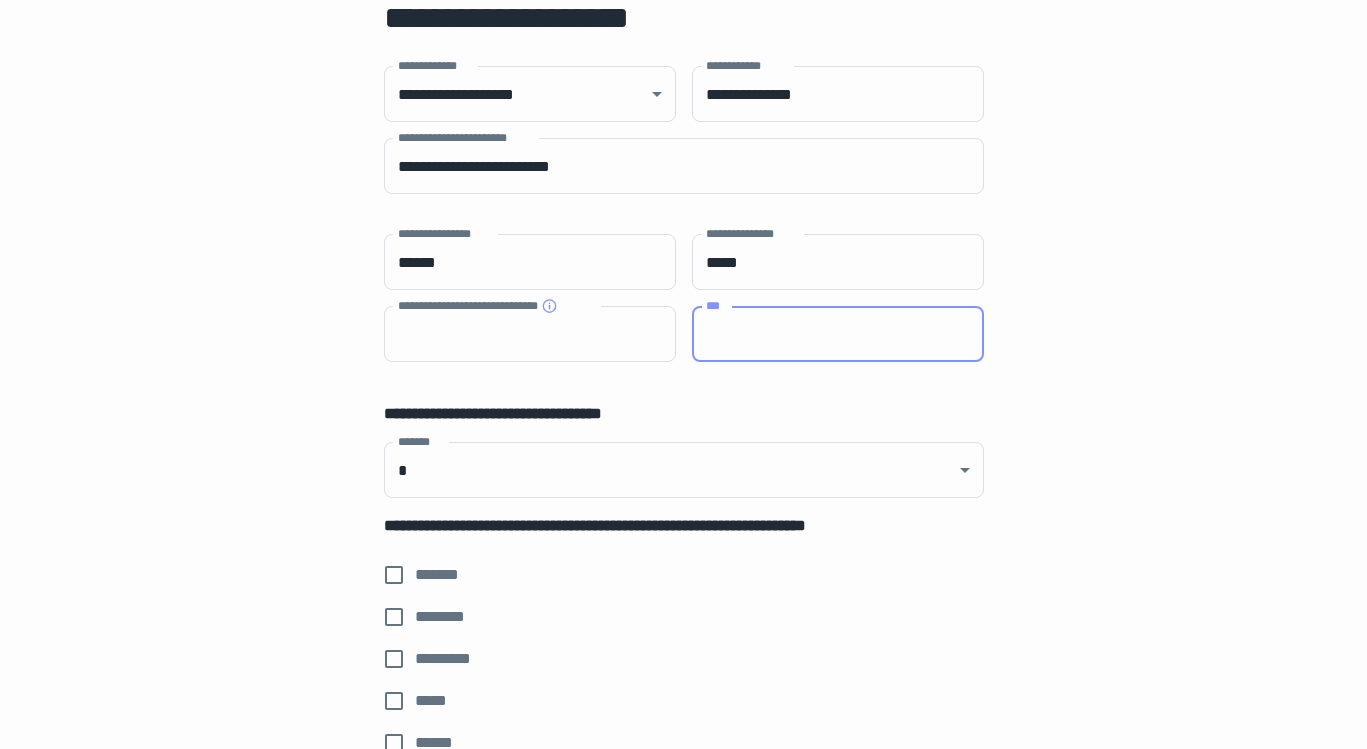 click on "**********" at bounding box center [684, 414] 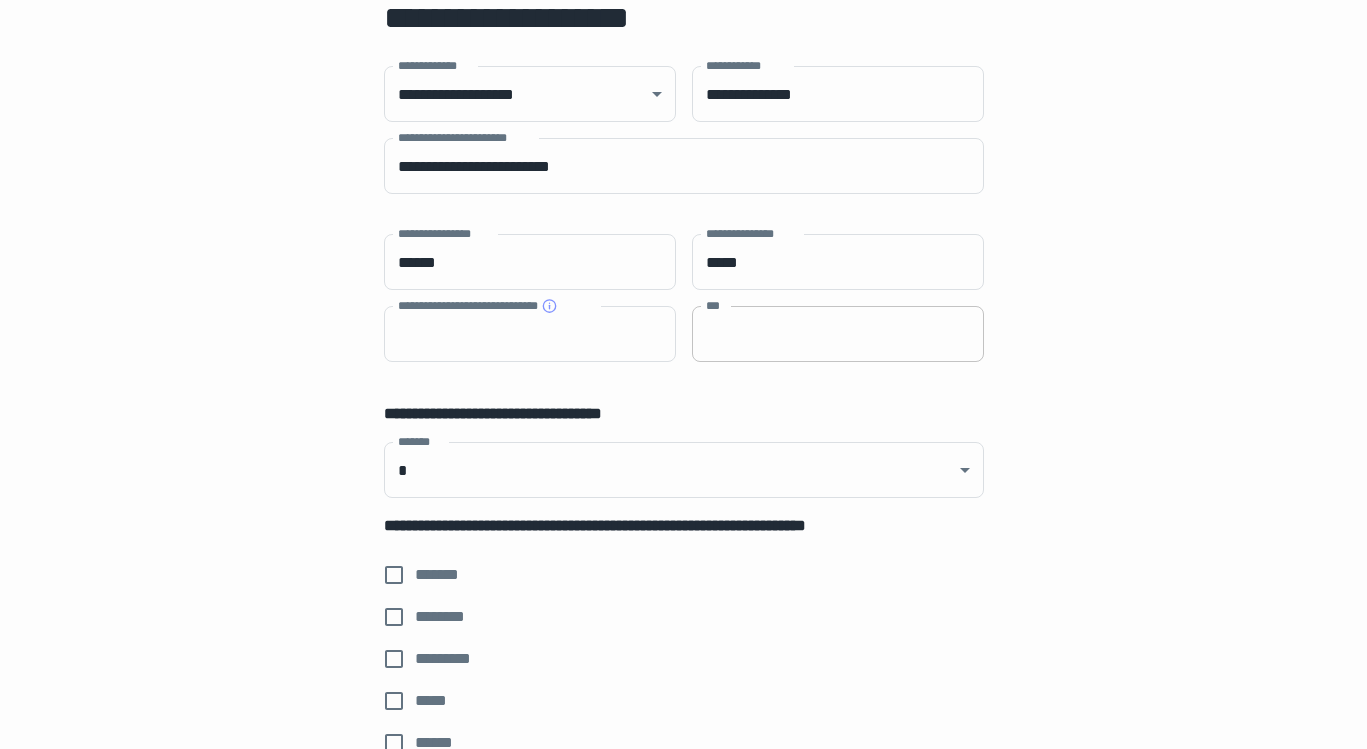 click on "***" at bounding box center [838, 334] 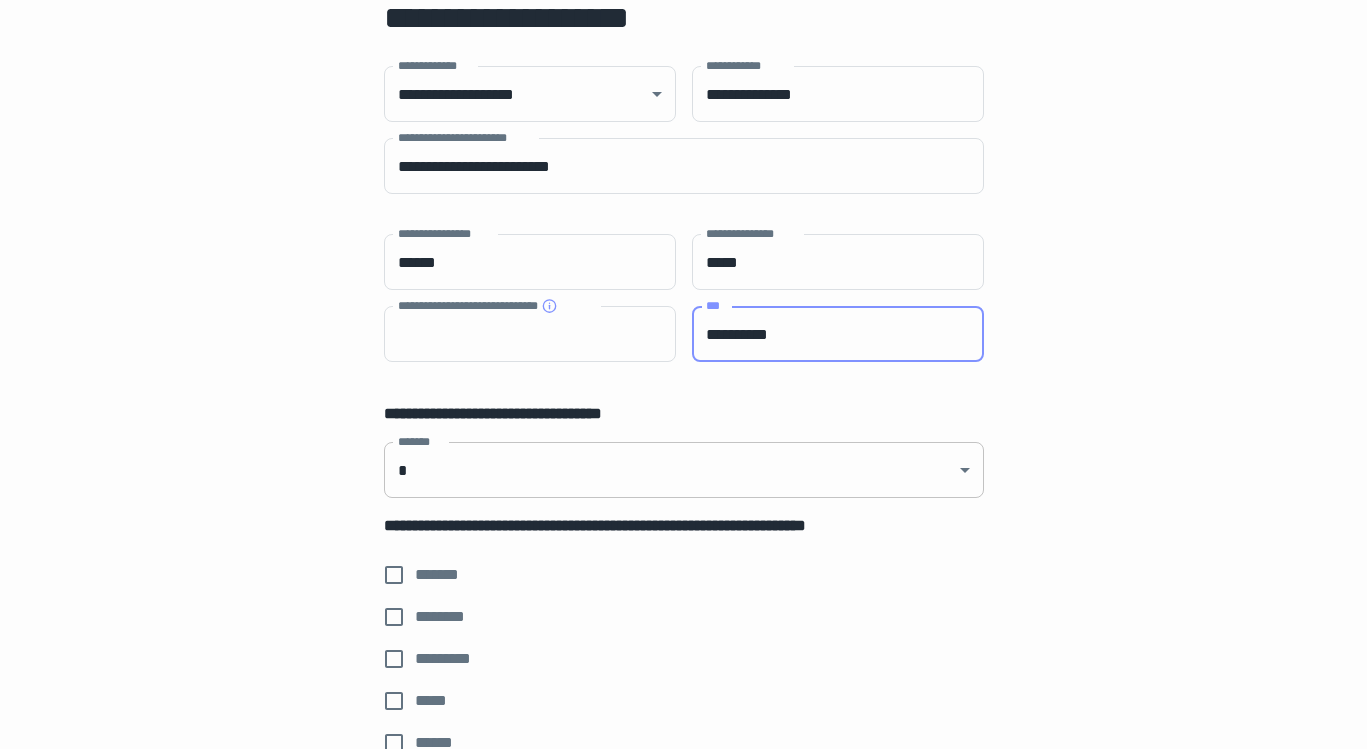 type on "**********" 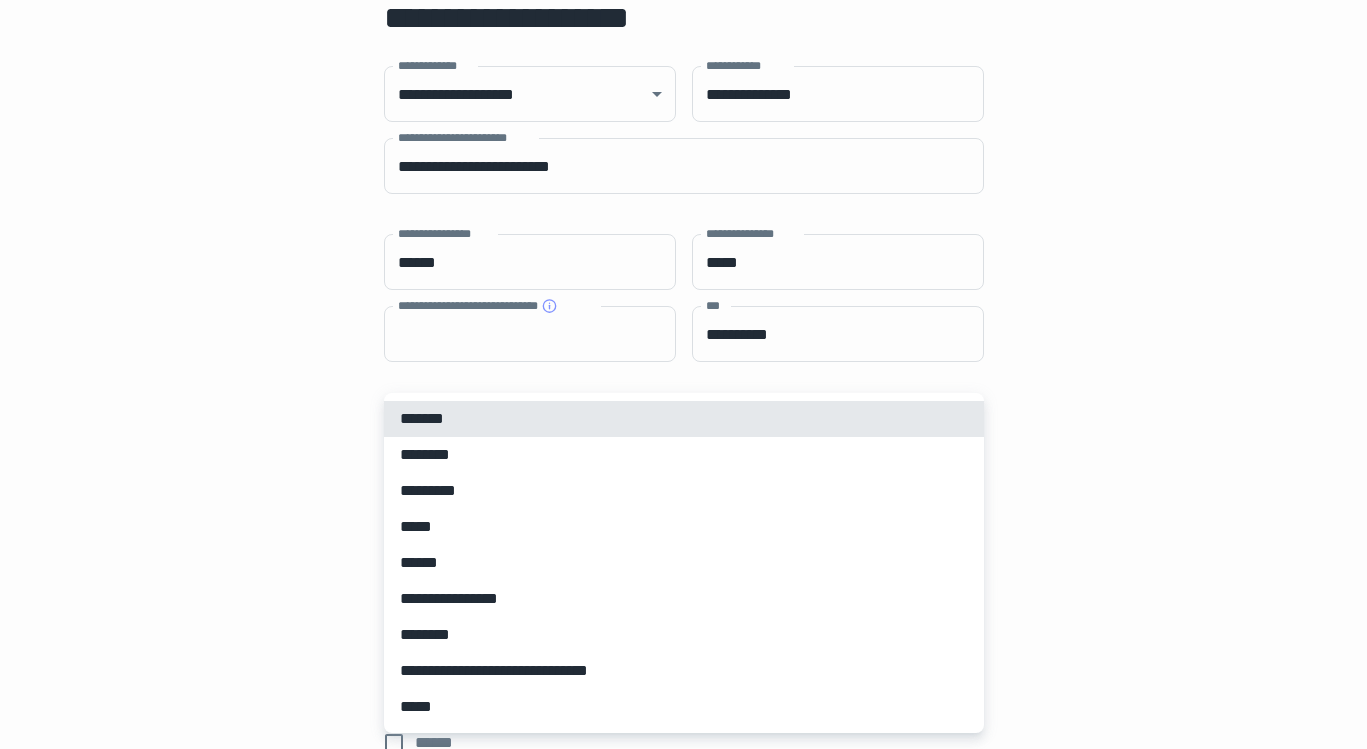 click on "*****" at bounding box center (684, 707) 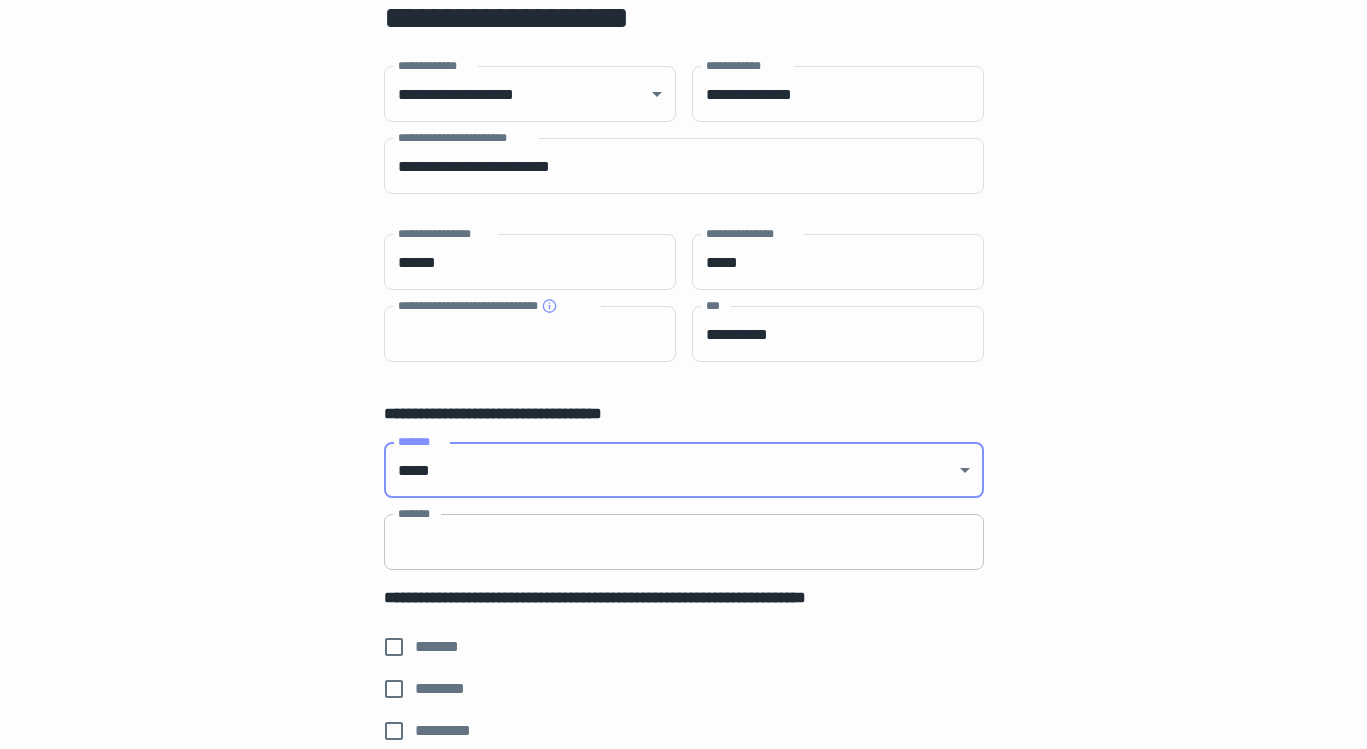 click on "*******" at bounding box center (684, 542) 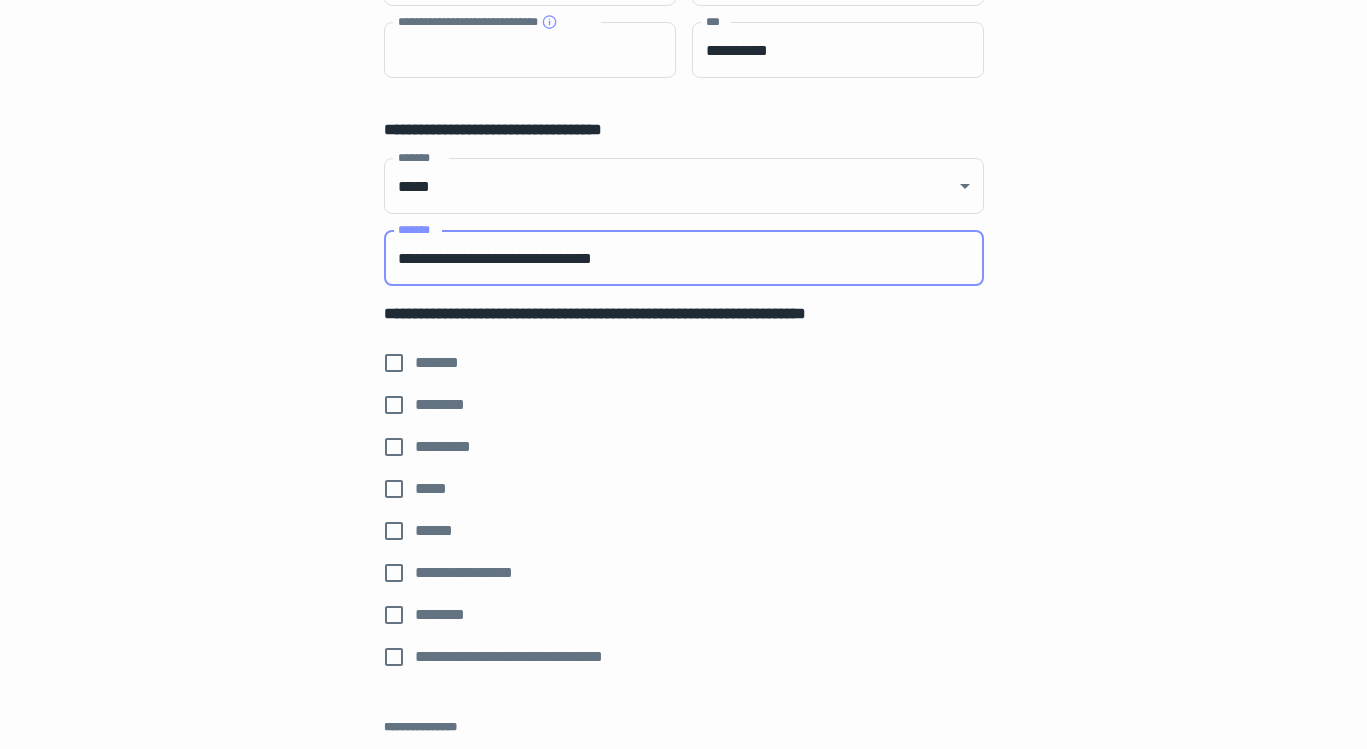 scroll, scrollTop: 444, scrollLeft: 0, axis: vertical 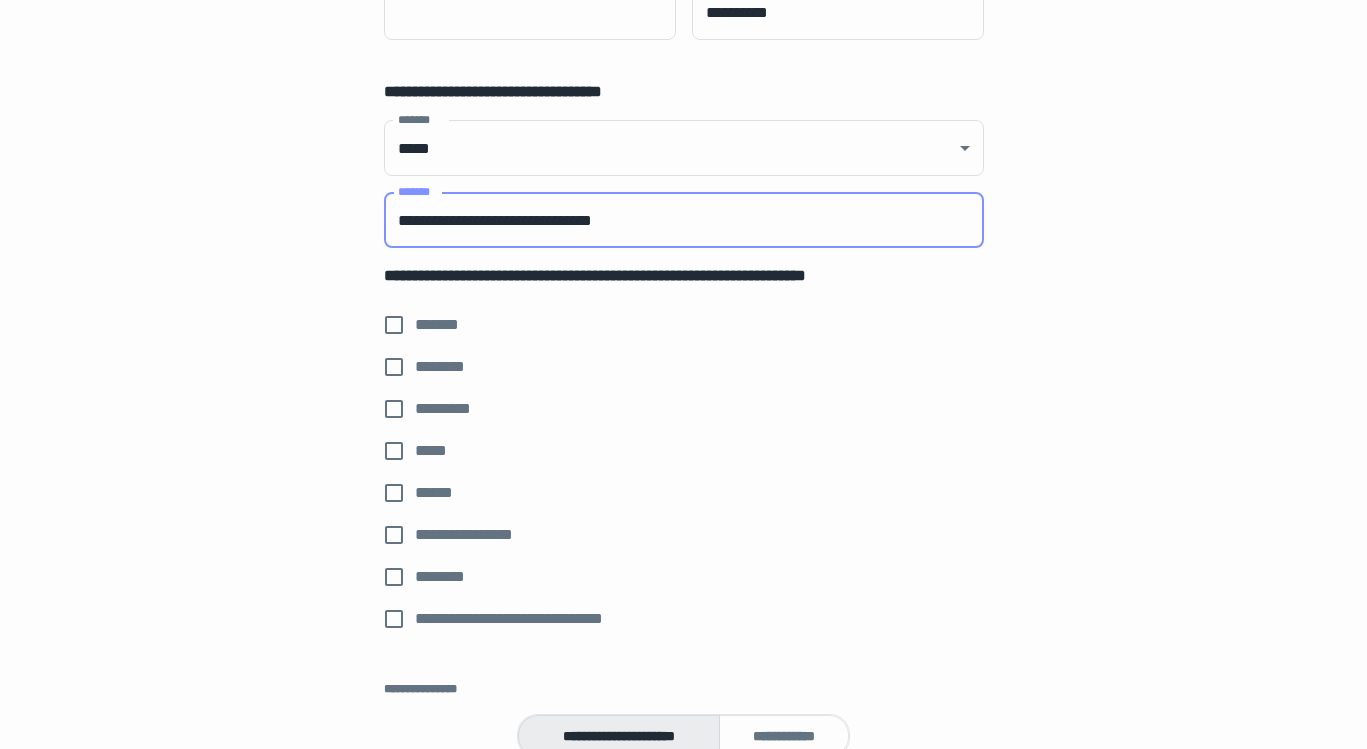 type on "**********" 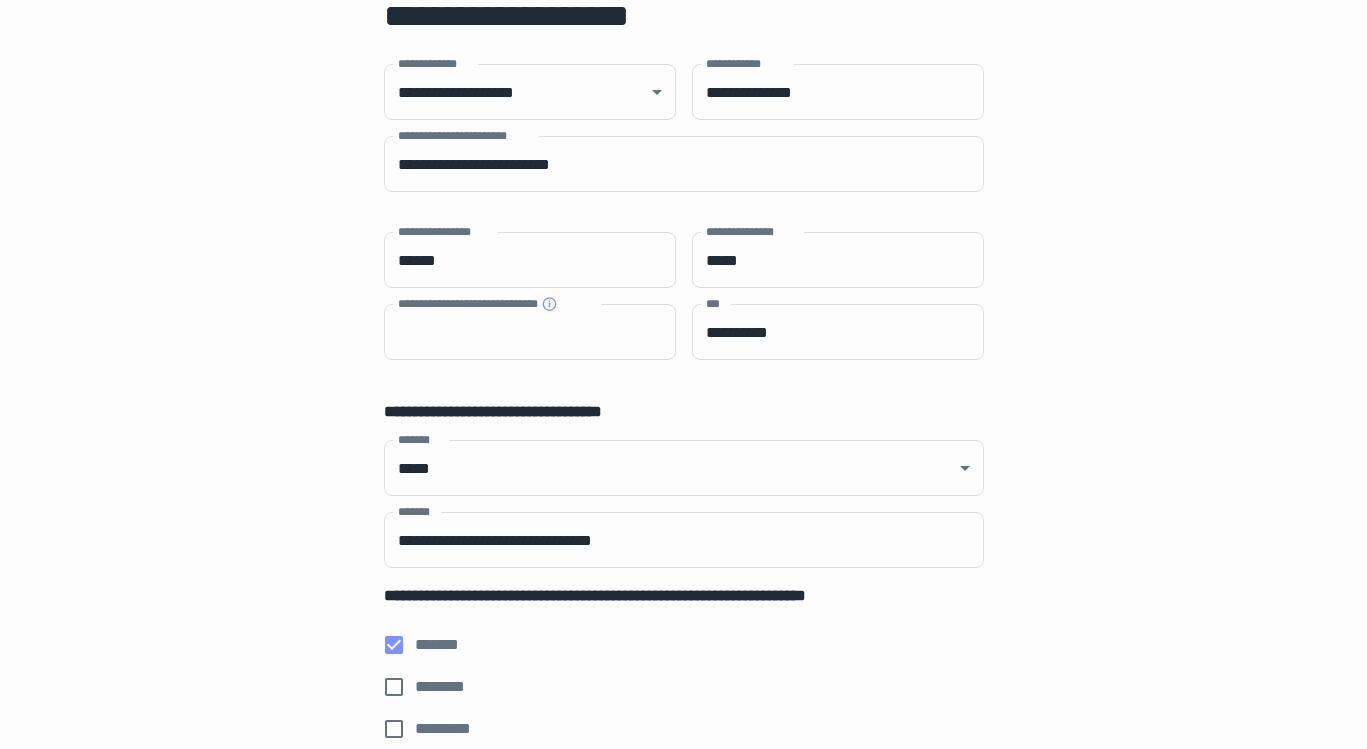 scroll, scrollTop: 192, scrollLeft: 0, axis: vertical 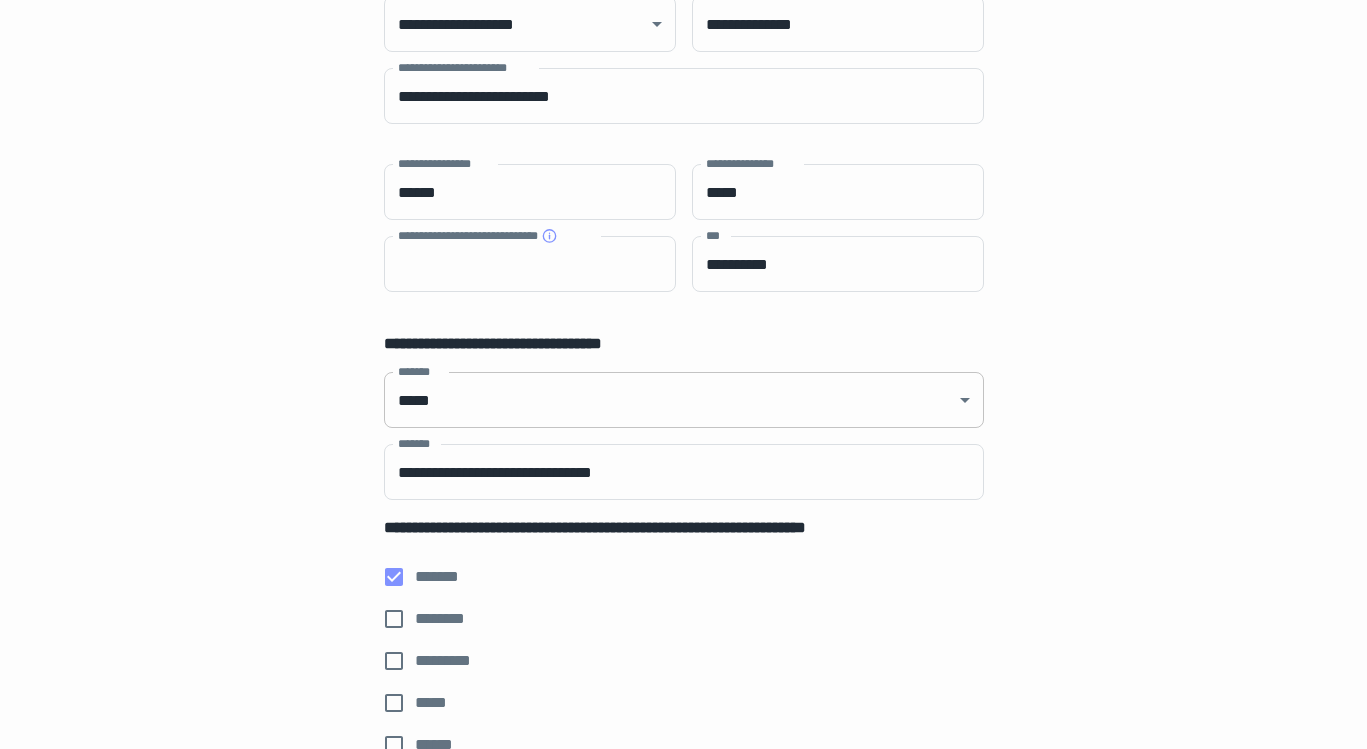 click on "**********" at bounding box center (683, 182) 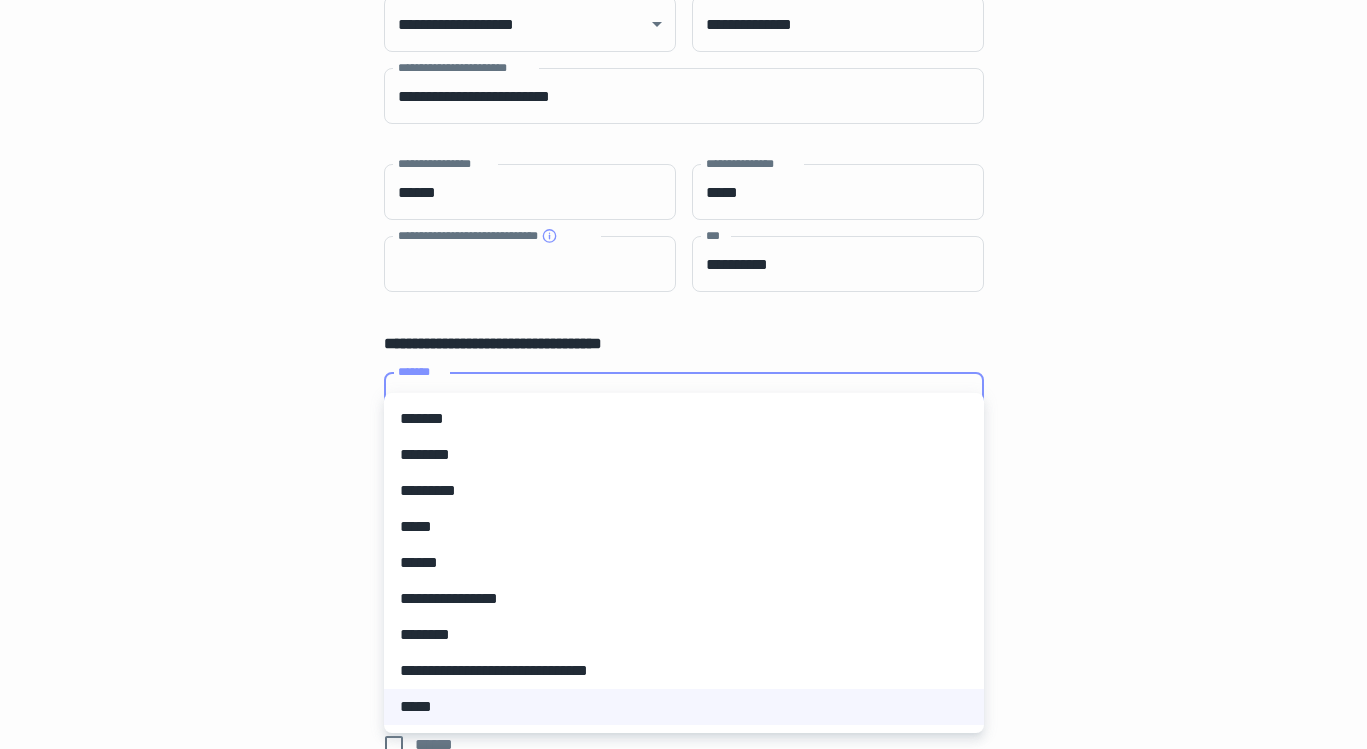 click on "*******" at bounding box center (684, 419) 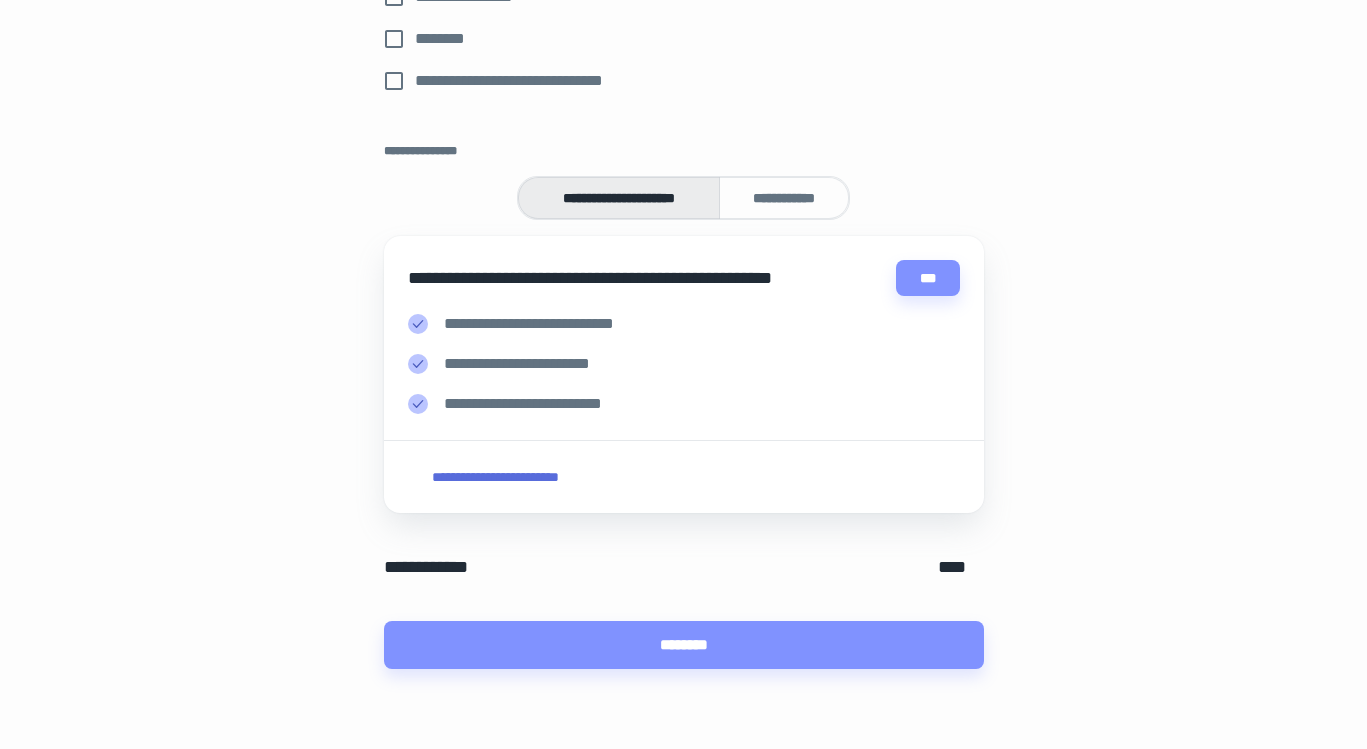 scroll, scrollTop: 940, scrollLeft: 0, axis: vertical 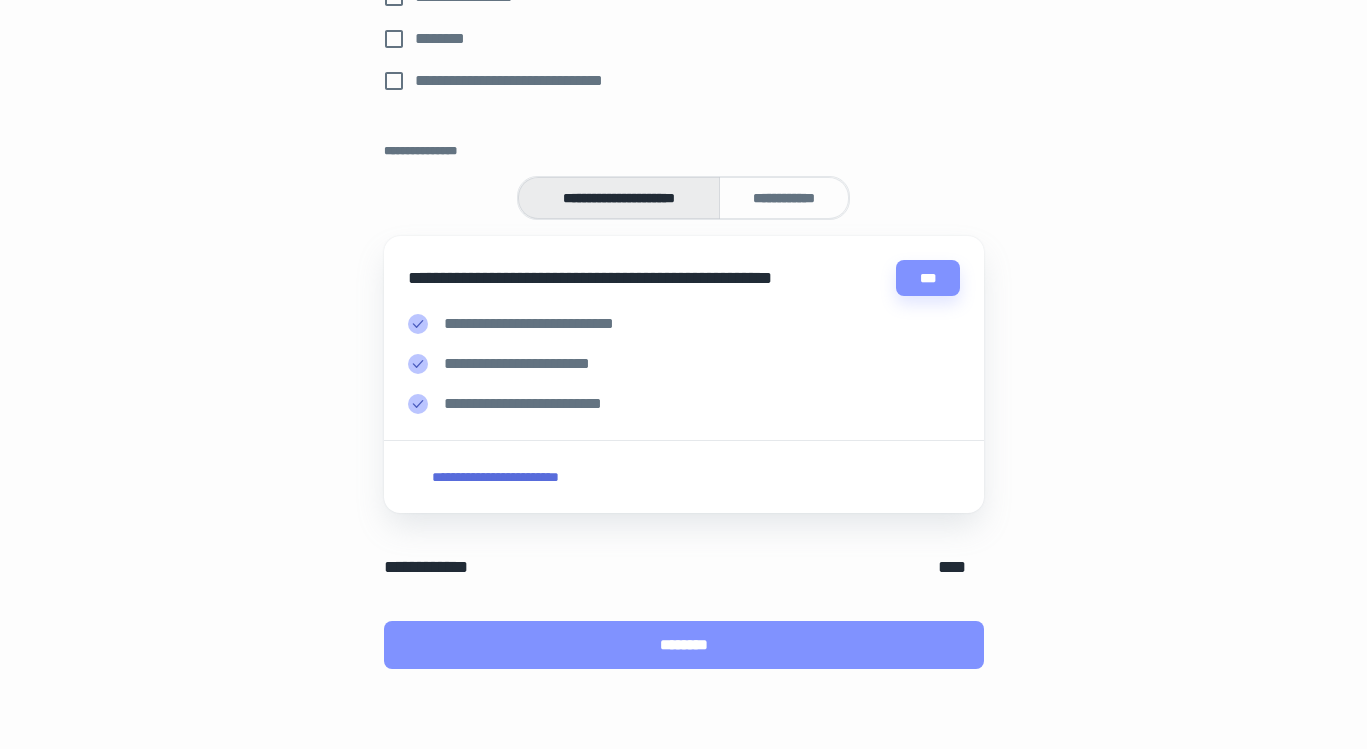click on "********" at bounding box center [684, 645] 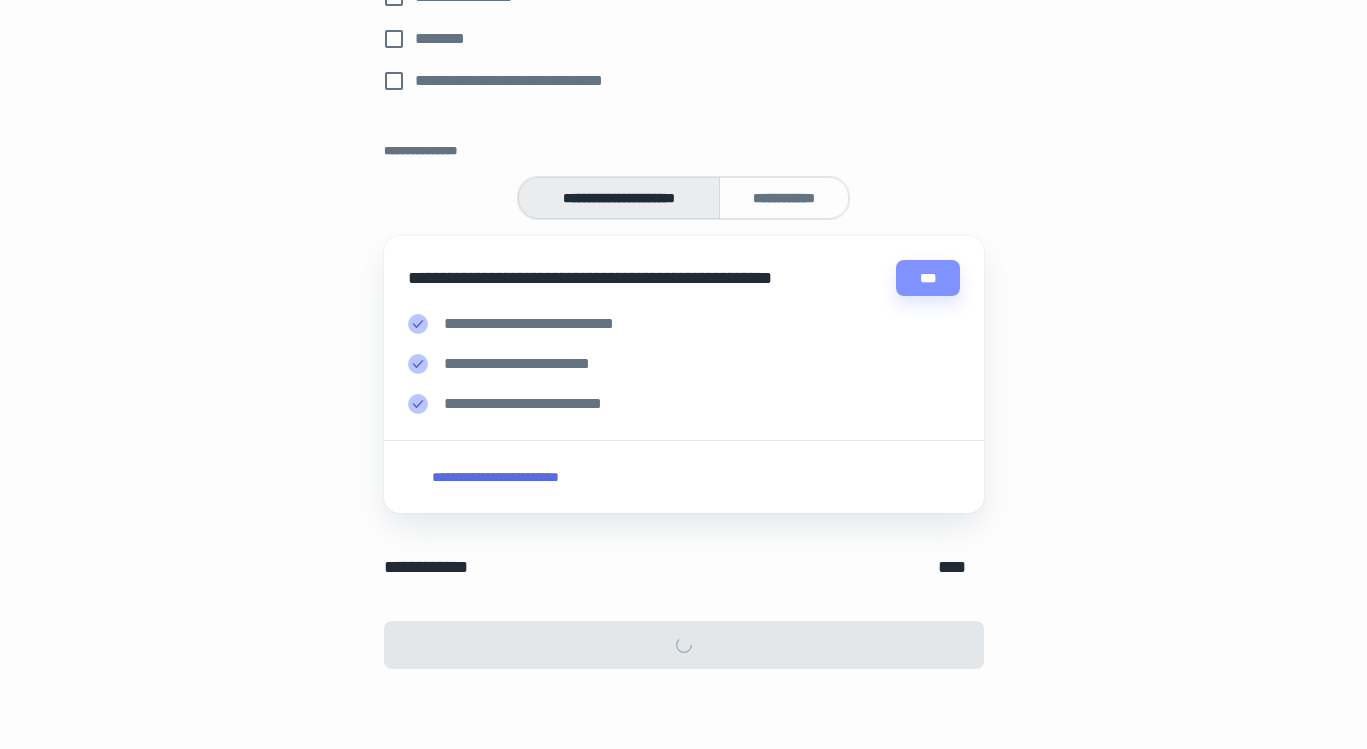 scroll, scrollTop: 0, scrollLeft: 0, axis: both 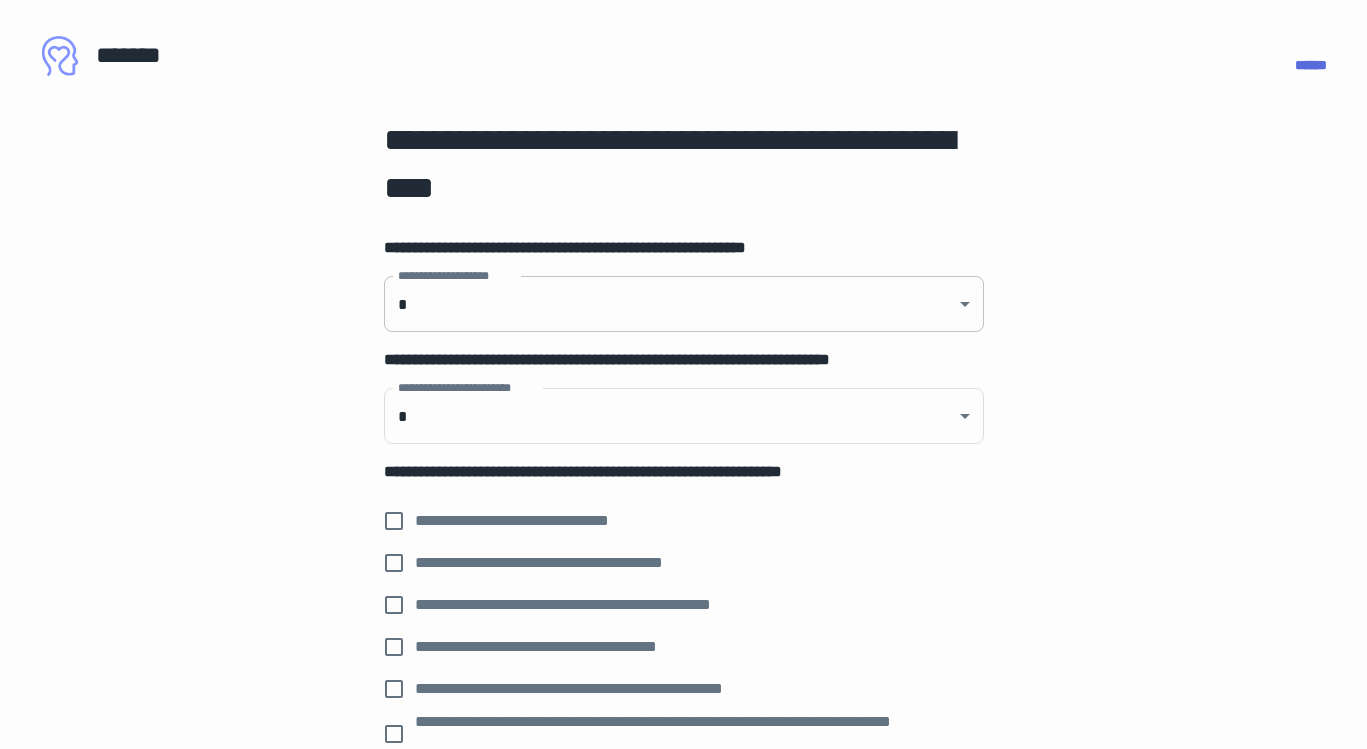 click on "**********" at bounding box center [683, 374] 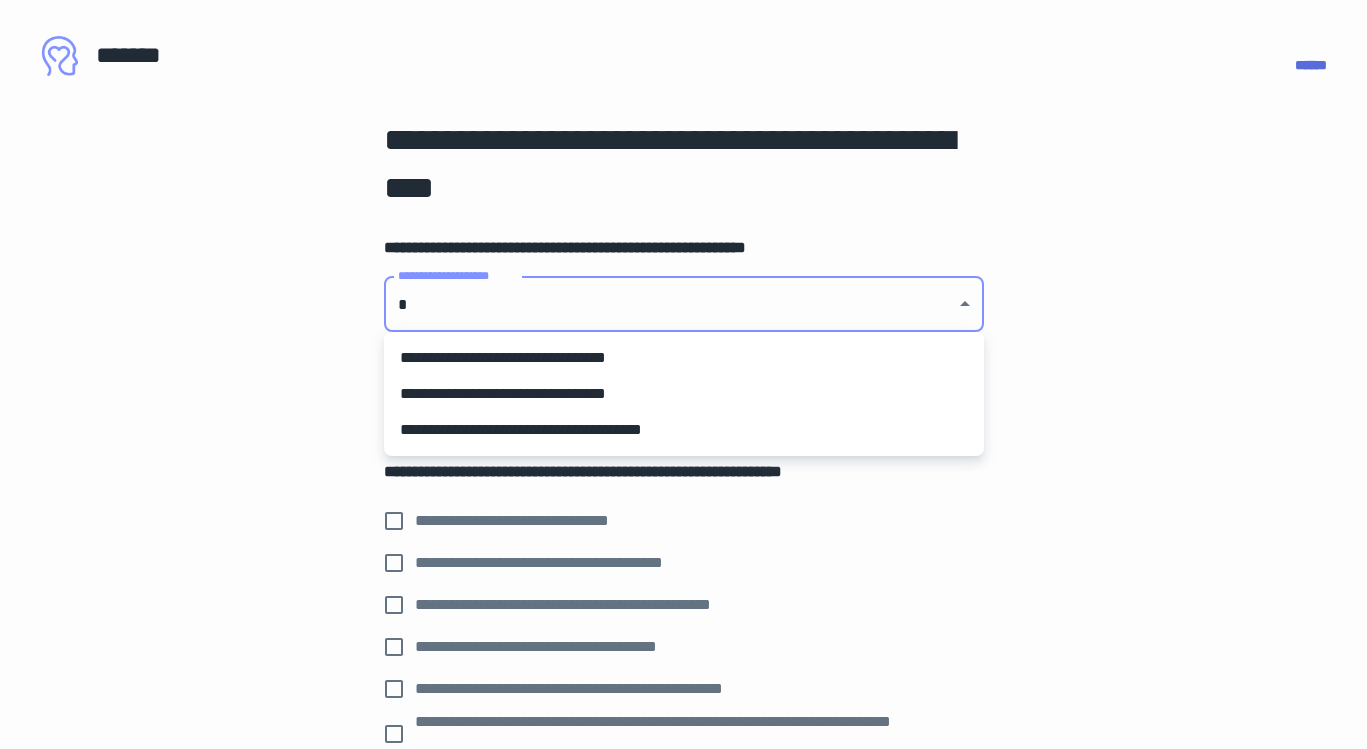 click on "**********" at bounding box center (684, 430) 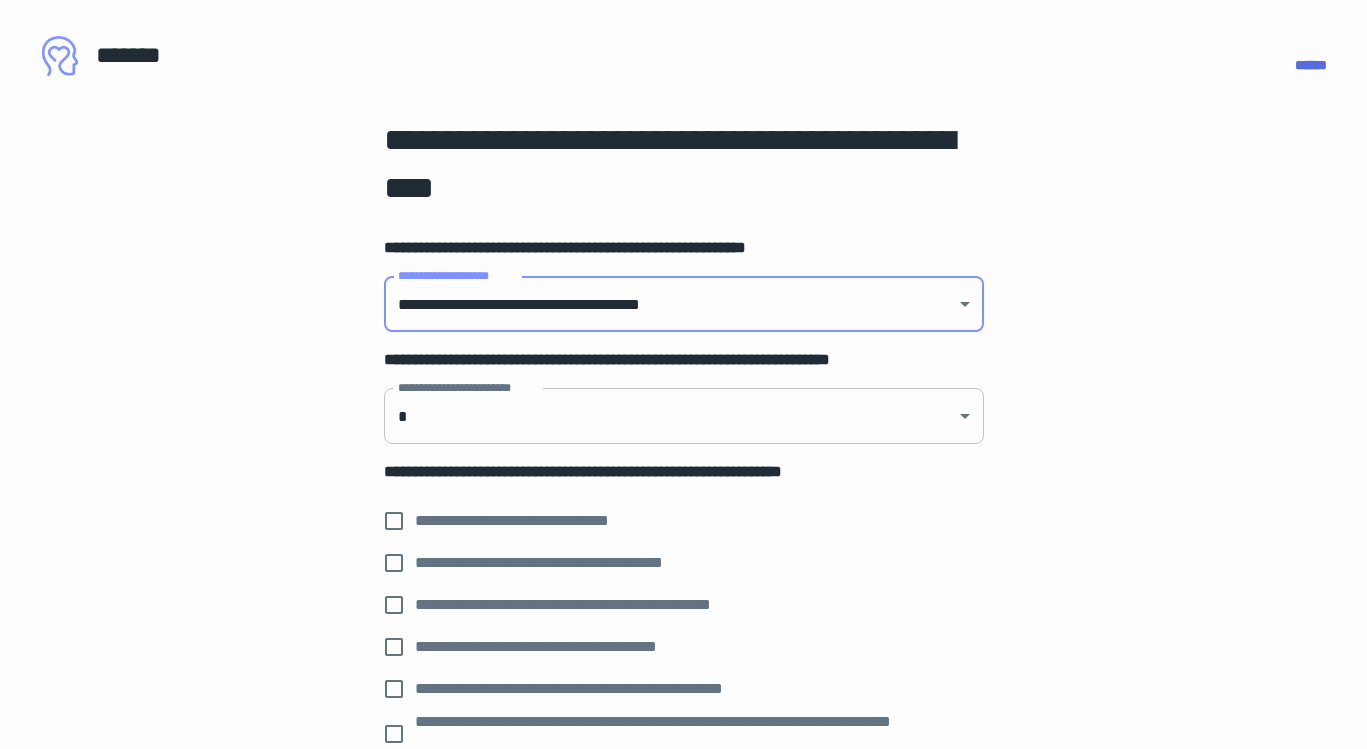 click on "**********" at bounding box center (683, 374) 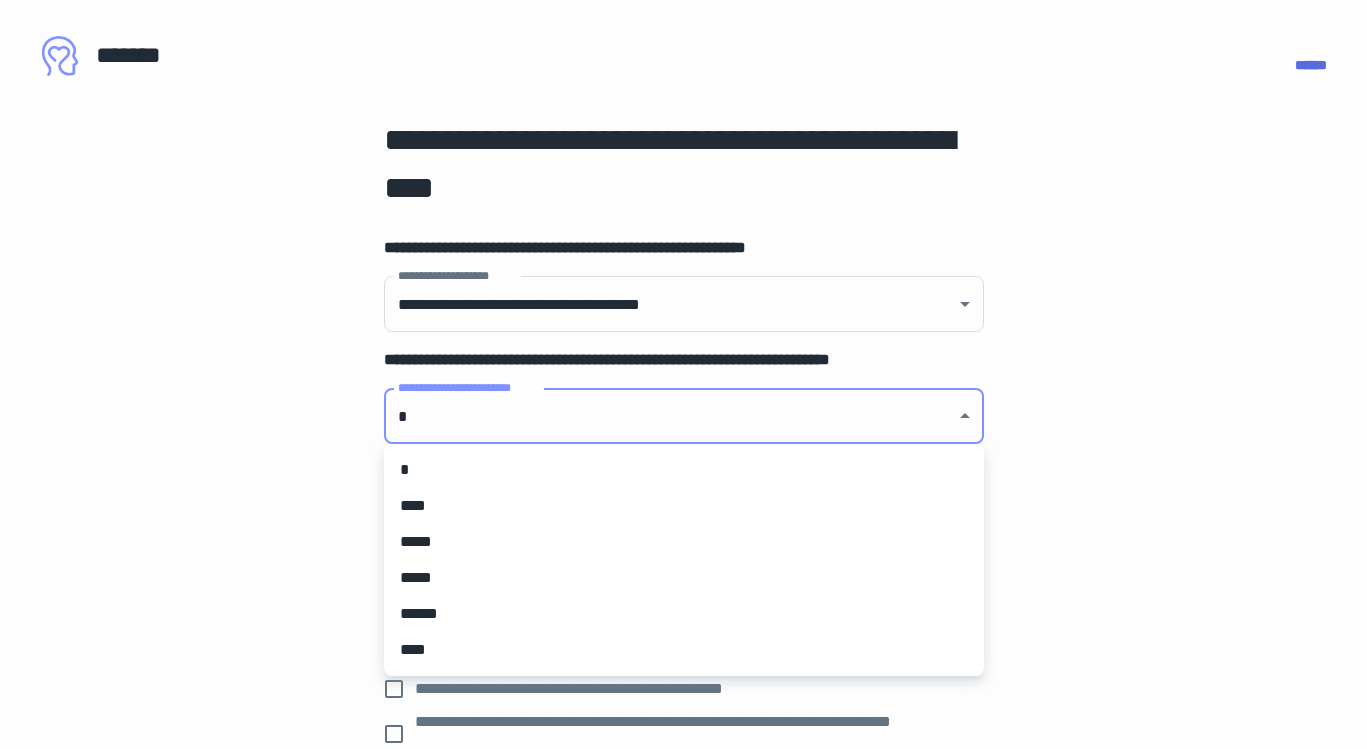 click on "****" at bounding box center (684, 506) 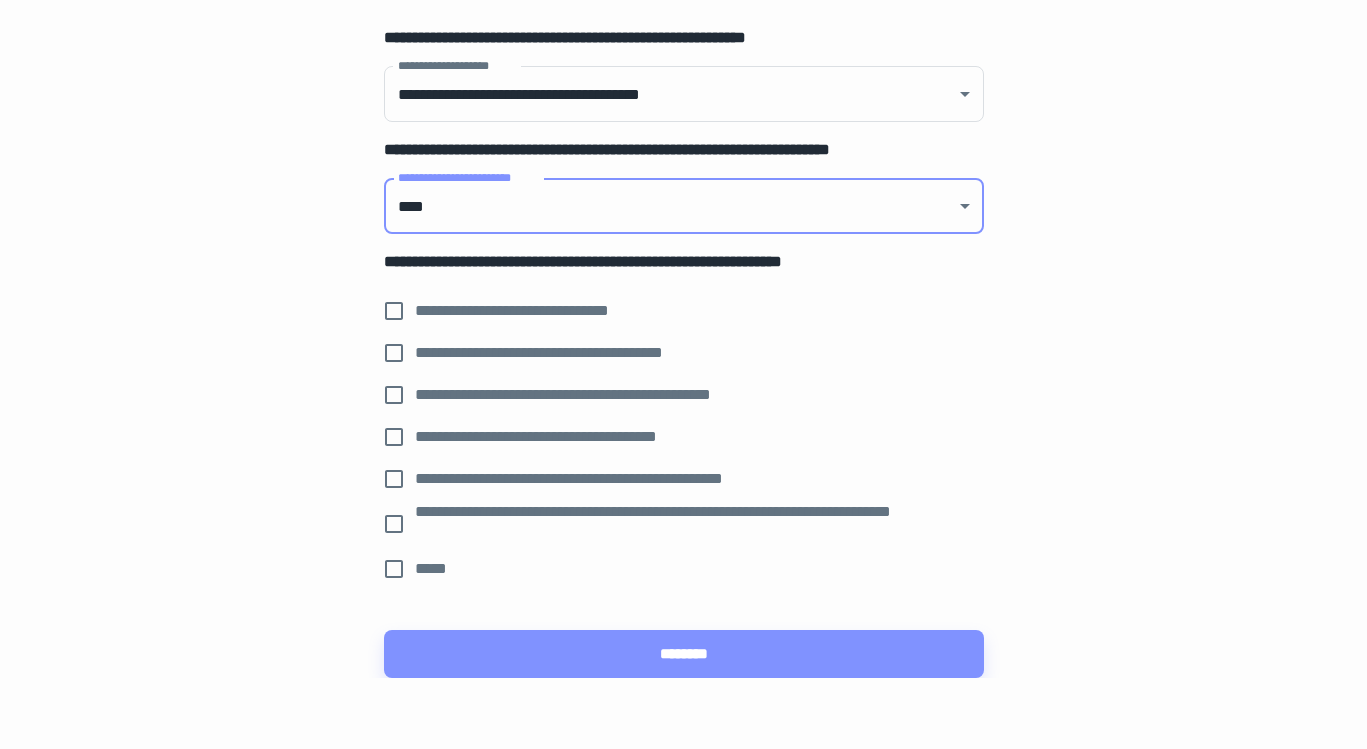 scroll, scrollTop: 218, scrollLeft: 0, axis: vertical 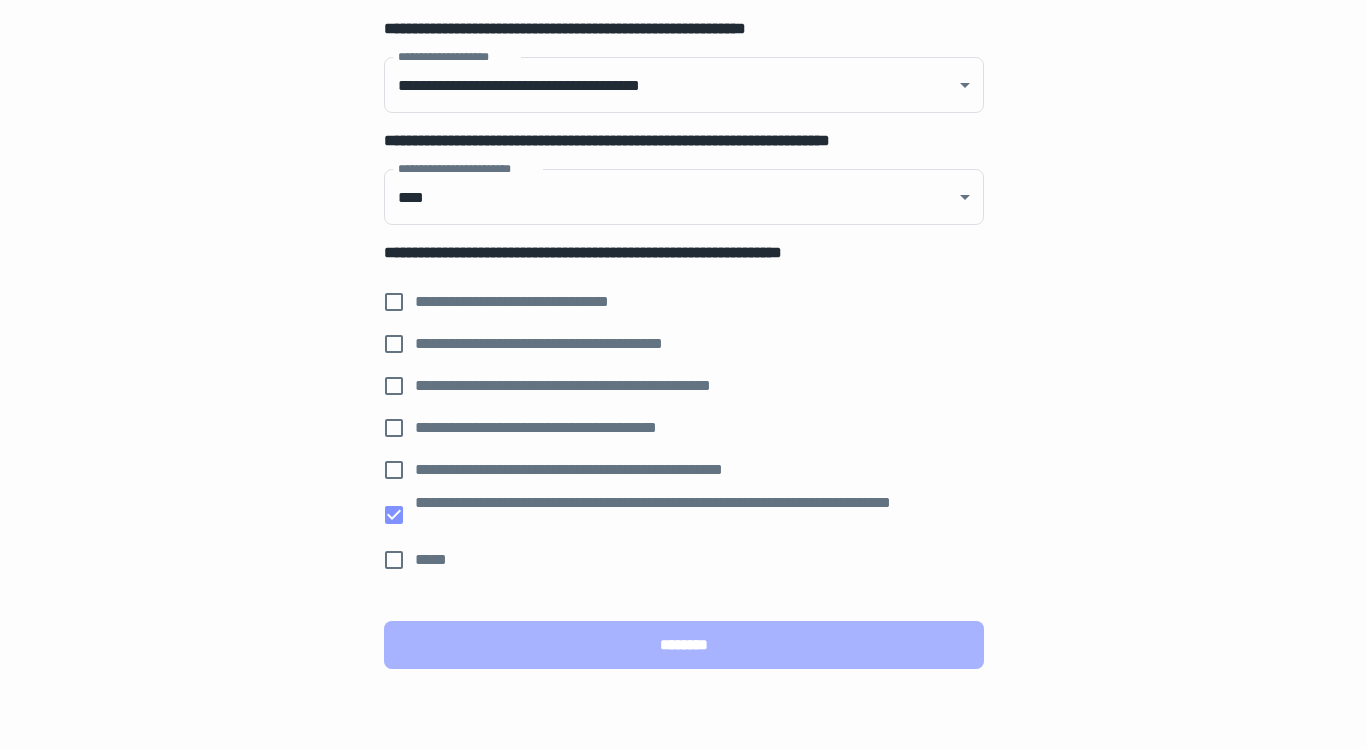 click on "********" at bounding box center [684, 645] 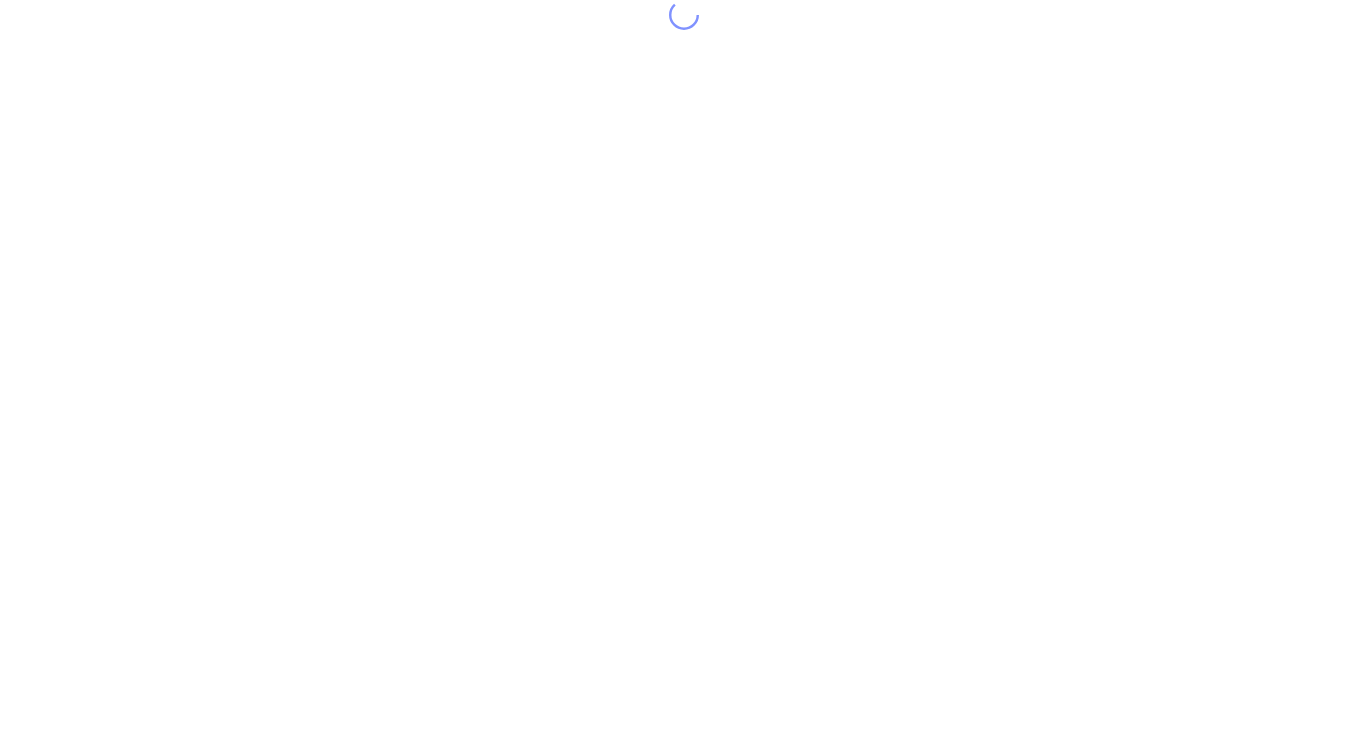 scroll, scrollTop: 0, scrollLeft: 0, axis: both 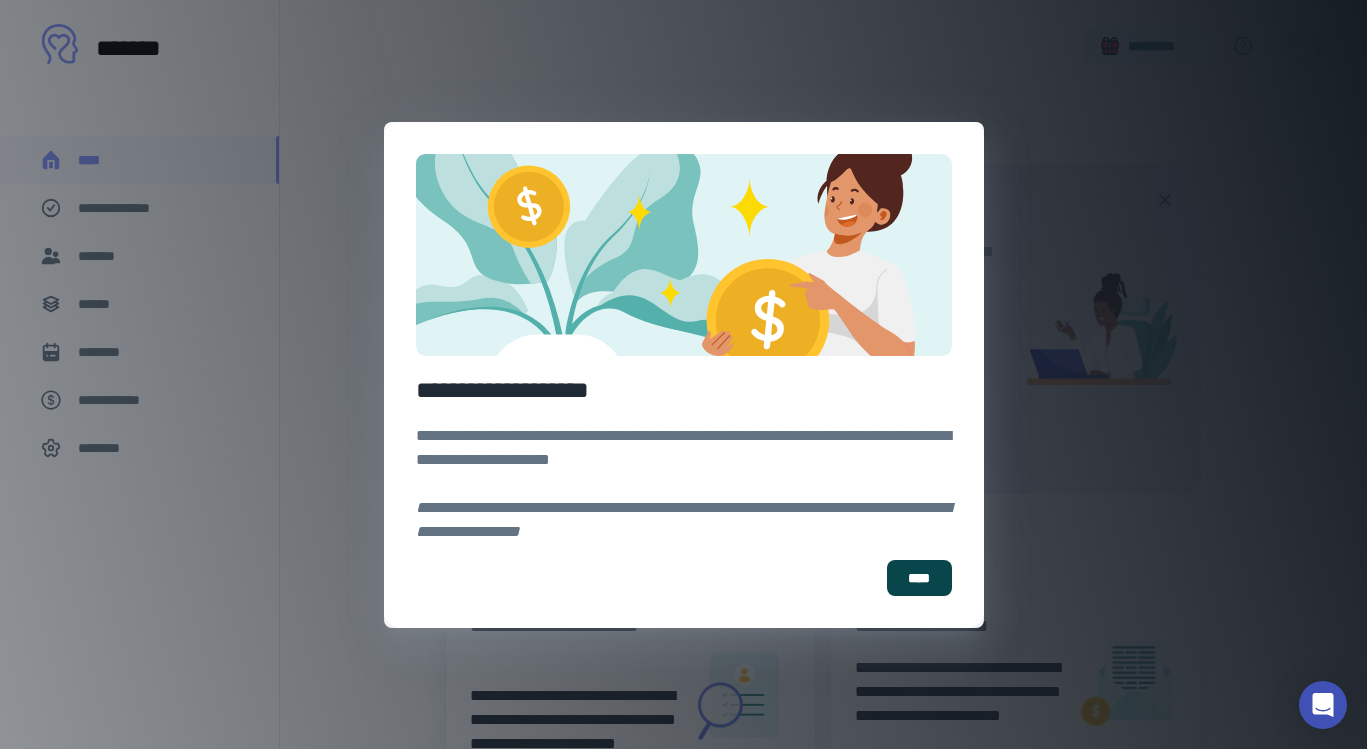 click on "****" at bounding box center [919, 578] 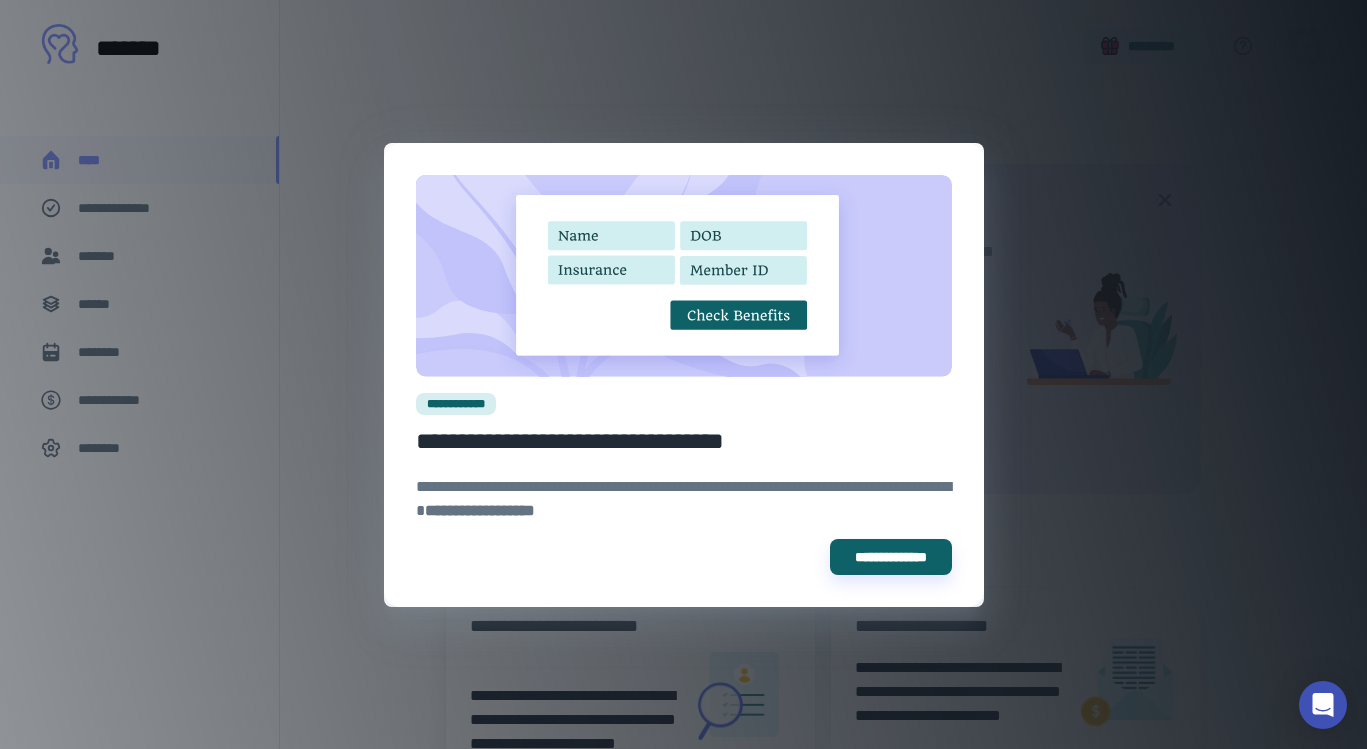 click on "**********" at bounding box center (683, 374) 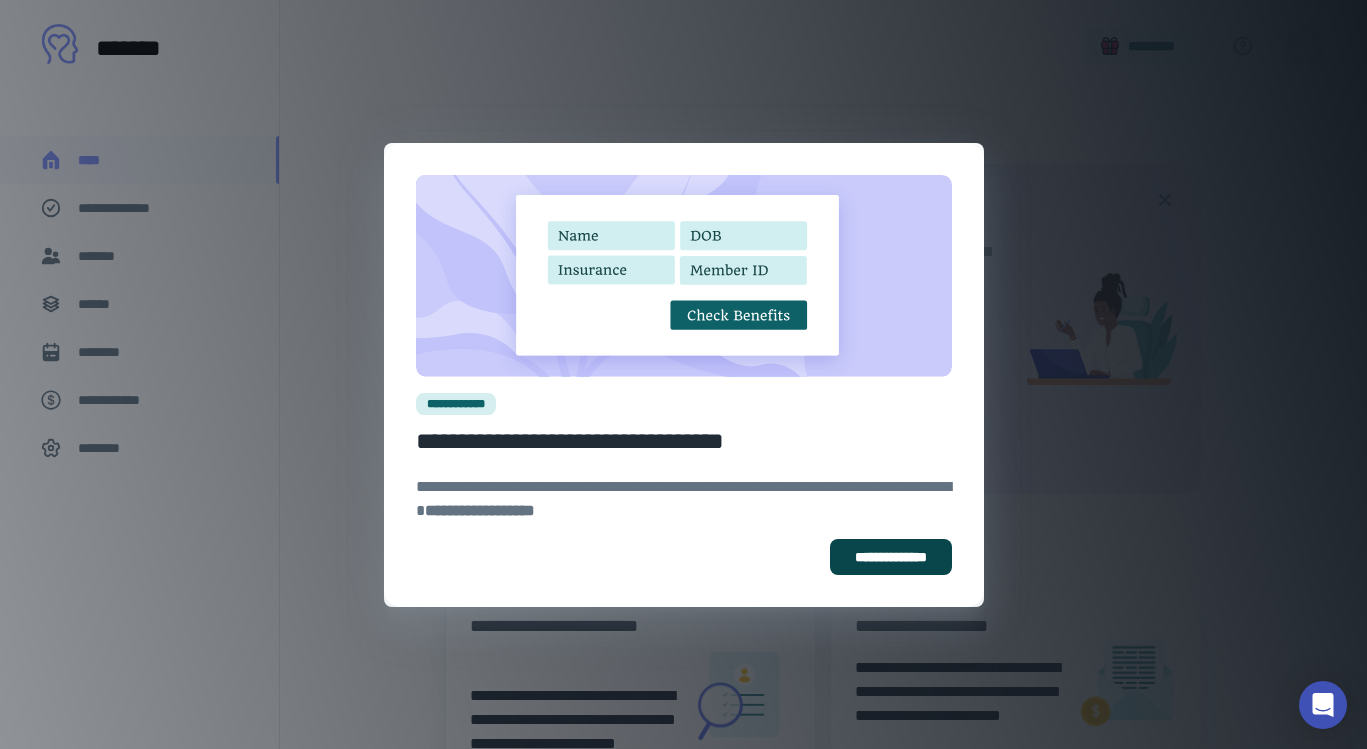 click on "**********" at bounding box center (891, 557) 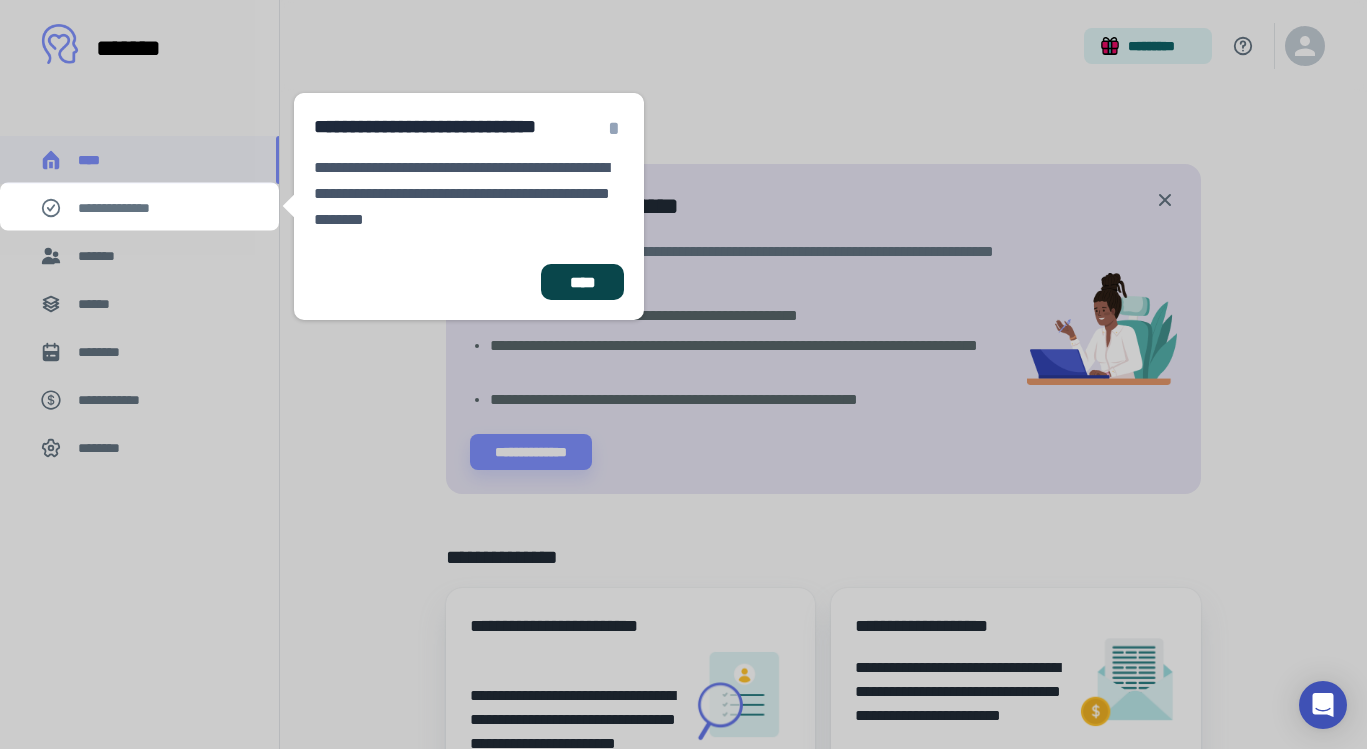 click on "****" at bounding box center (582, 282) 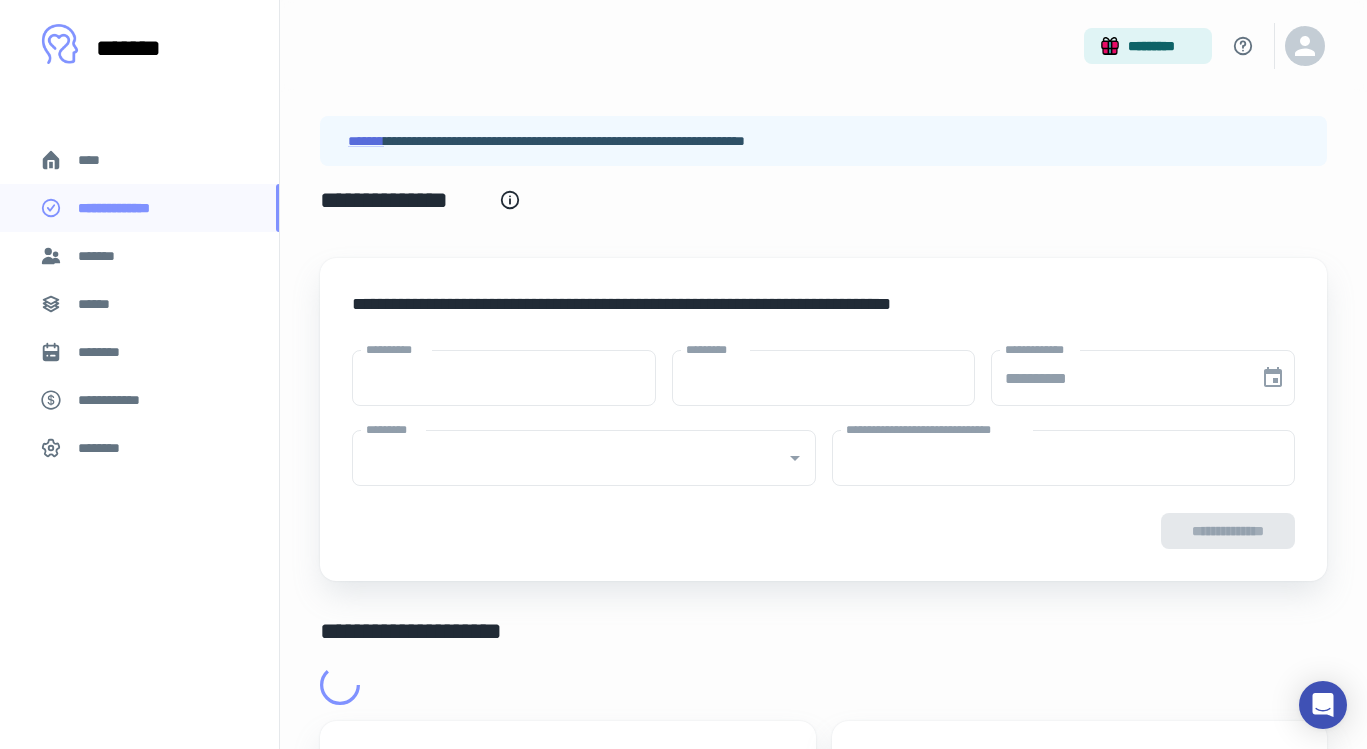 type on "****" 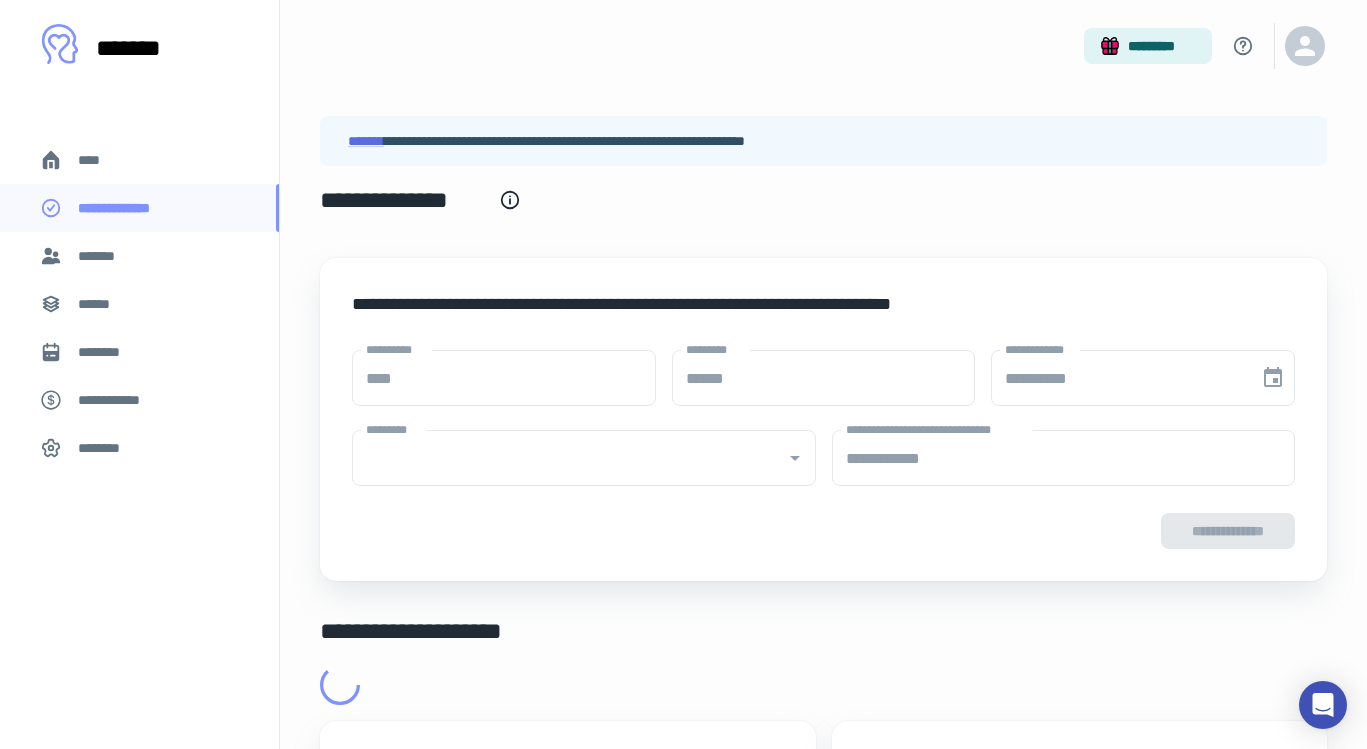 type on "**********" 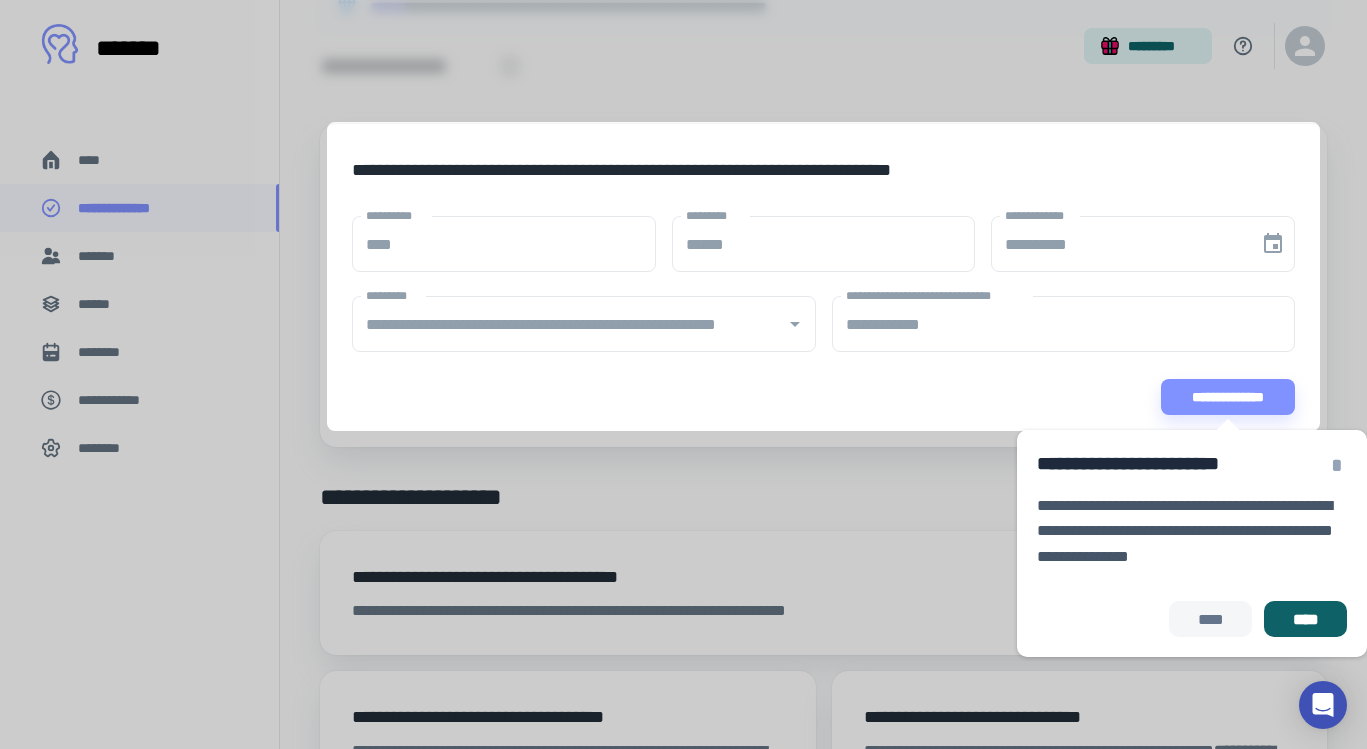 scroll, scrollTop: 156, scrollLeft: 0, axis: vertical 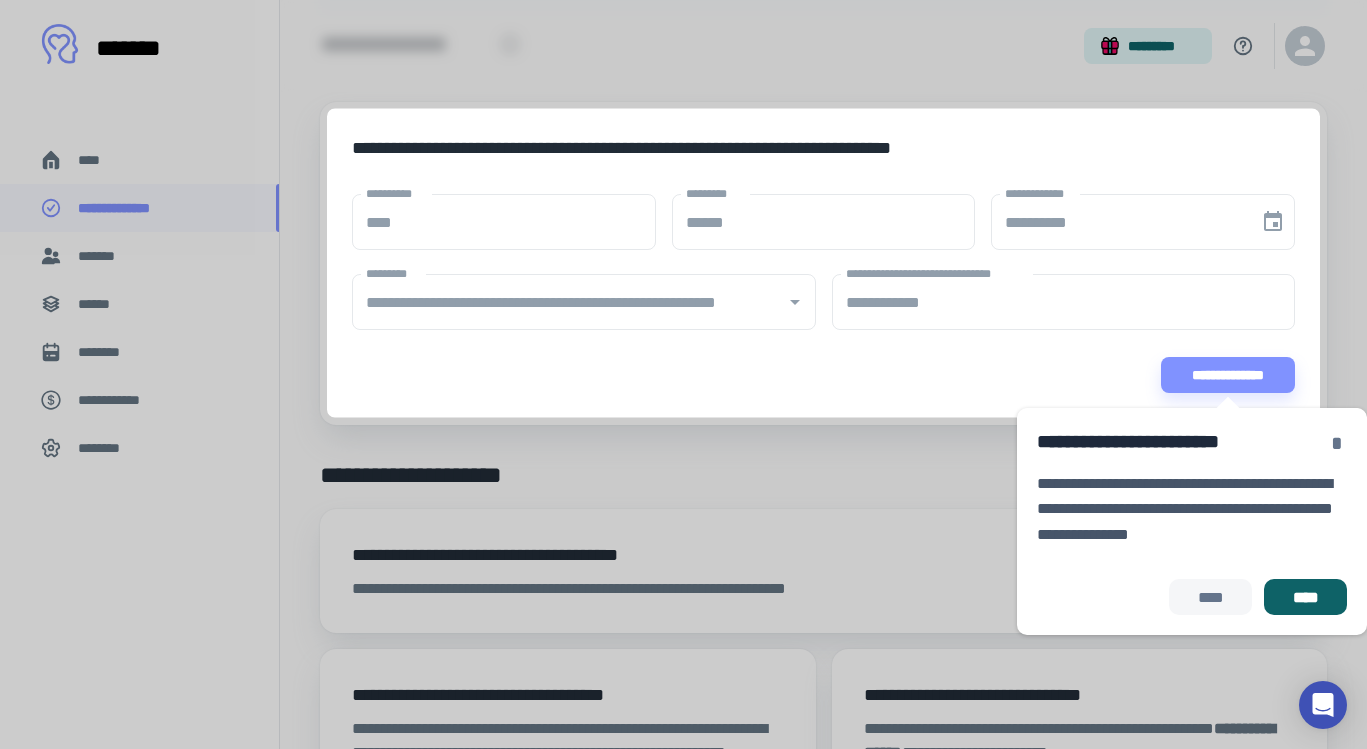 click on "*" at bounding box center (1337, 443) 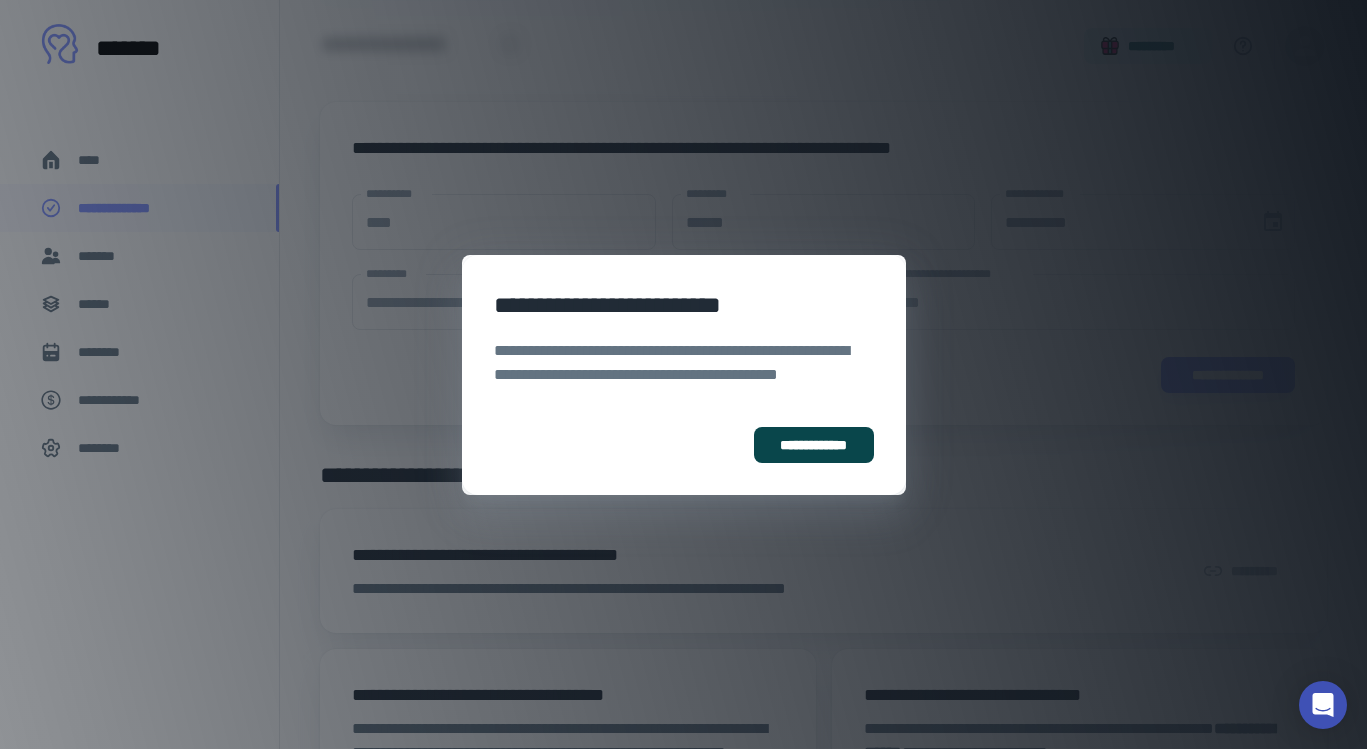click on "**********" at bounding box center [813, 445] 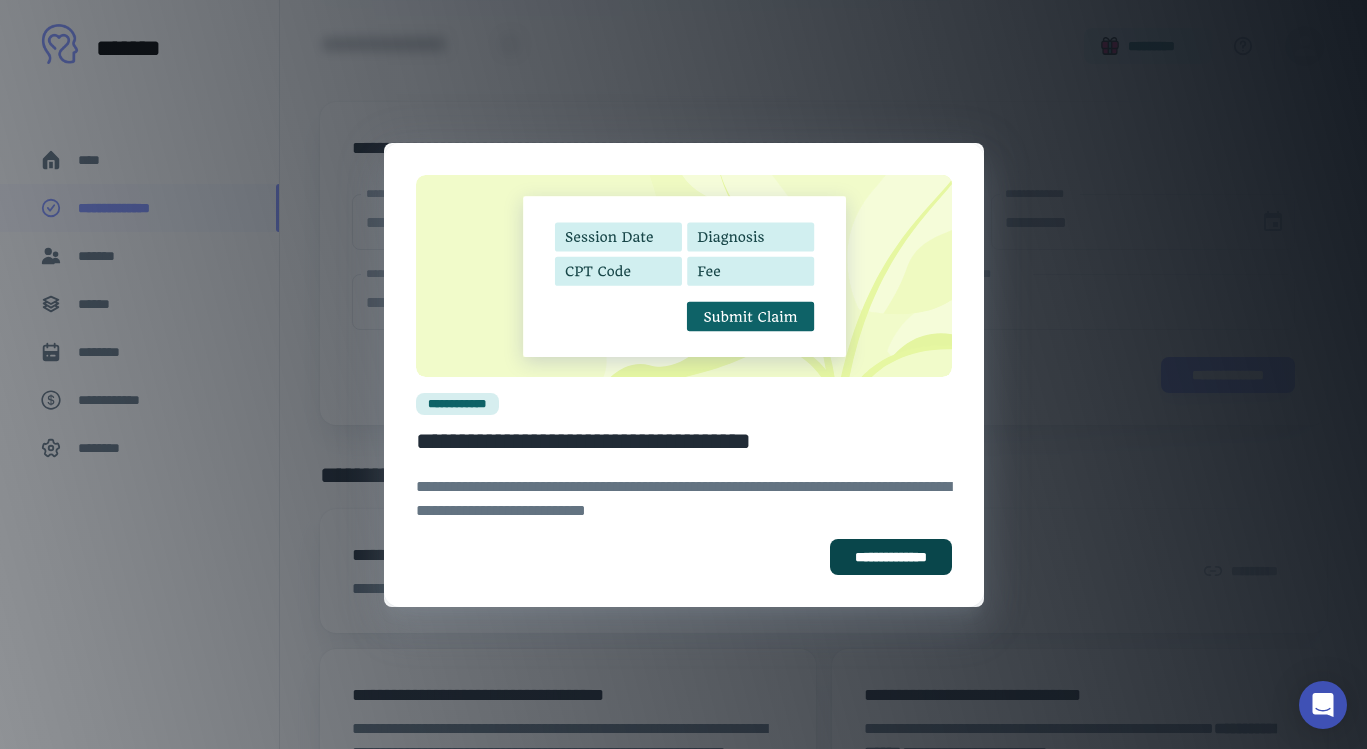 click on "**********" at bounding box center [891, 557] 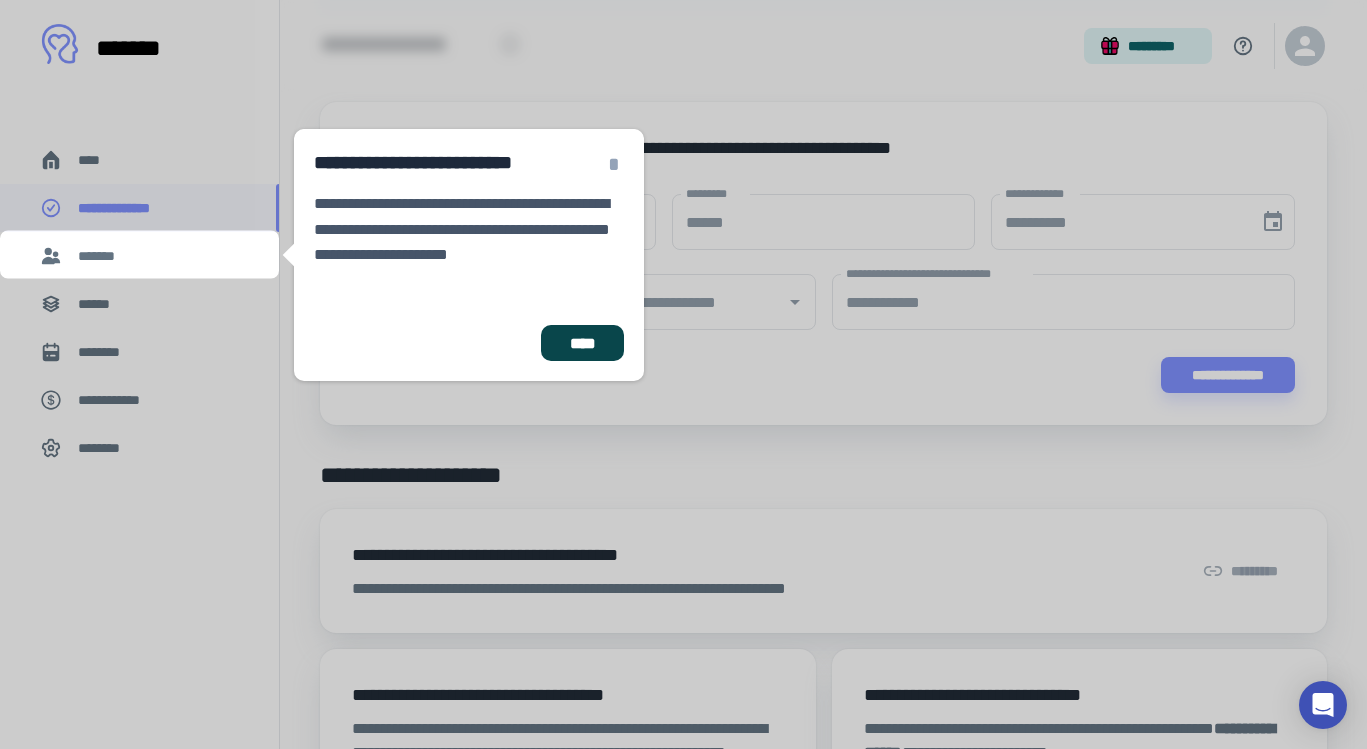 click on "****" at bounding box center [582, 343] 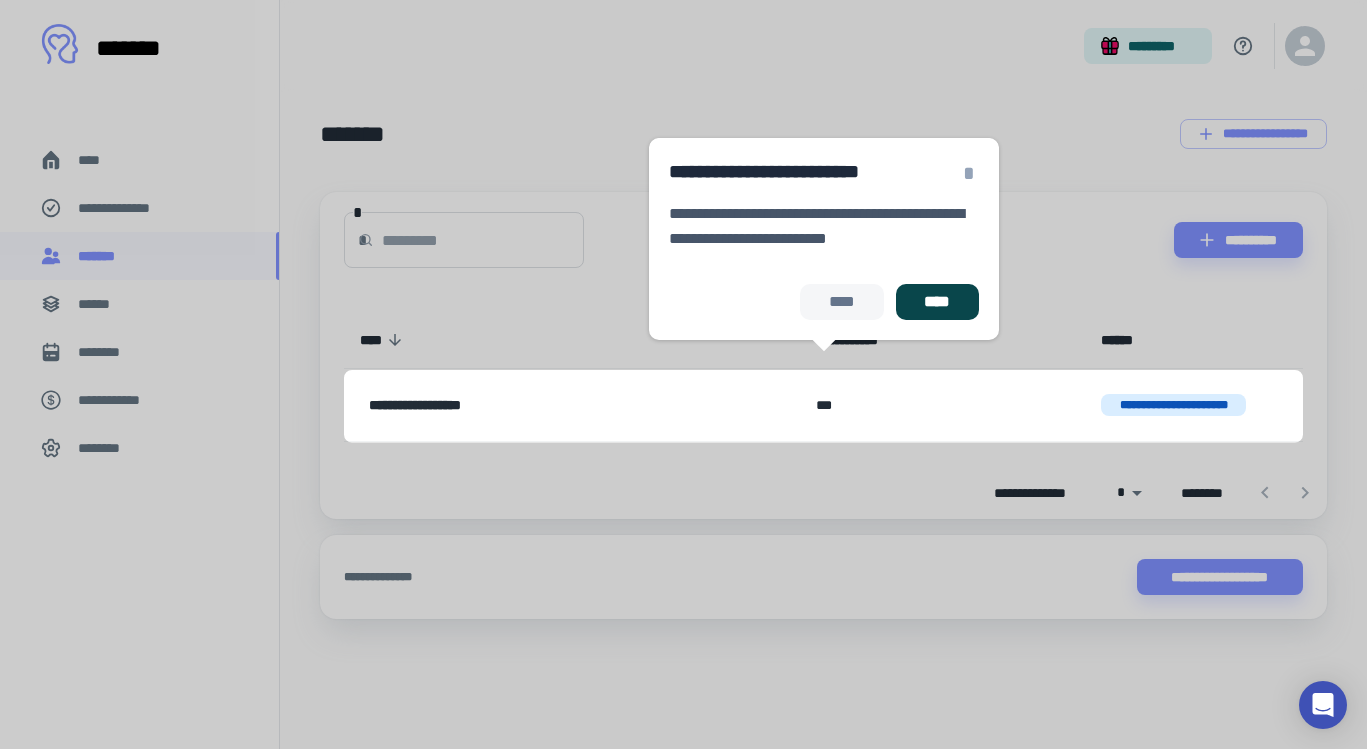 click on "****" at bounding box center (937, 302) 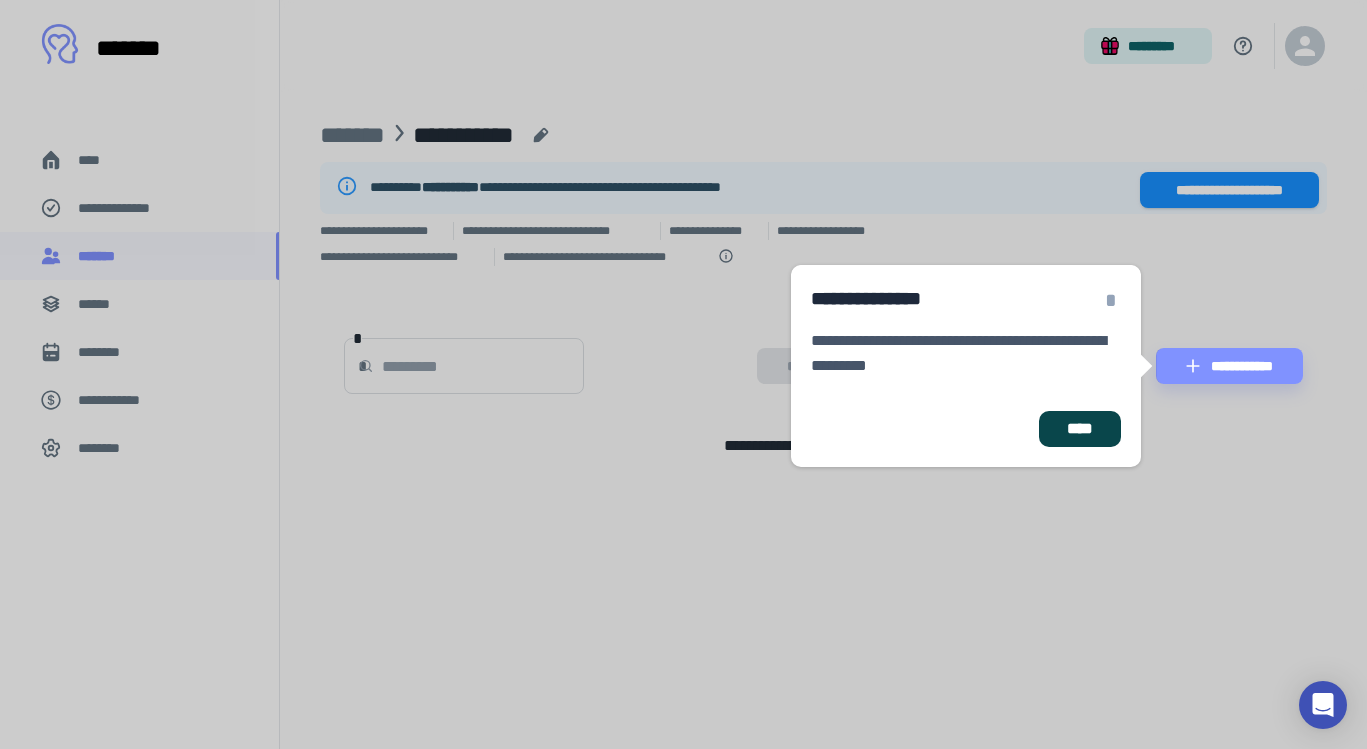 click on "****" at bounding box center [1080, 429] 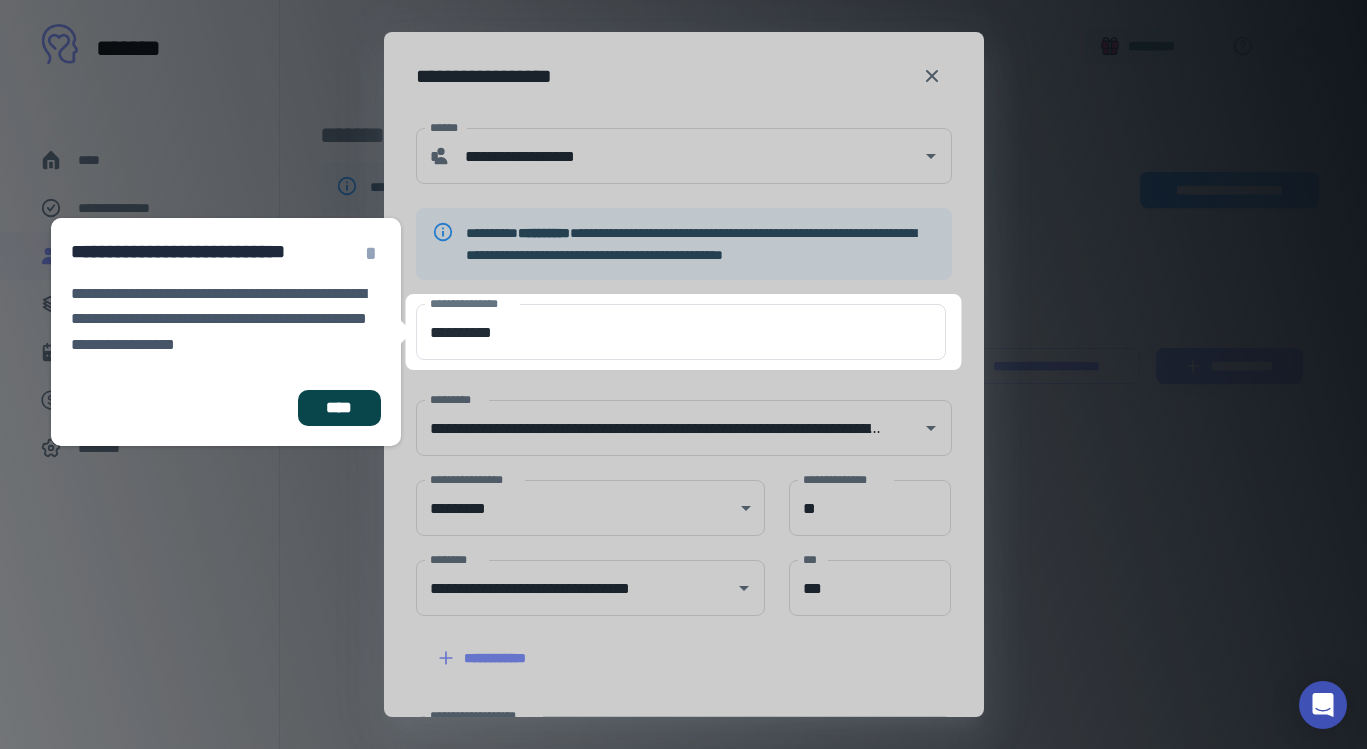 click on "****" at bounding box center [339, 408] 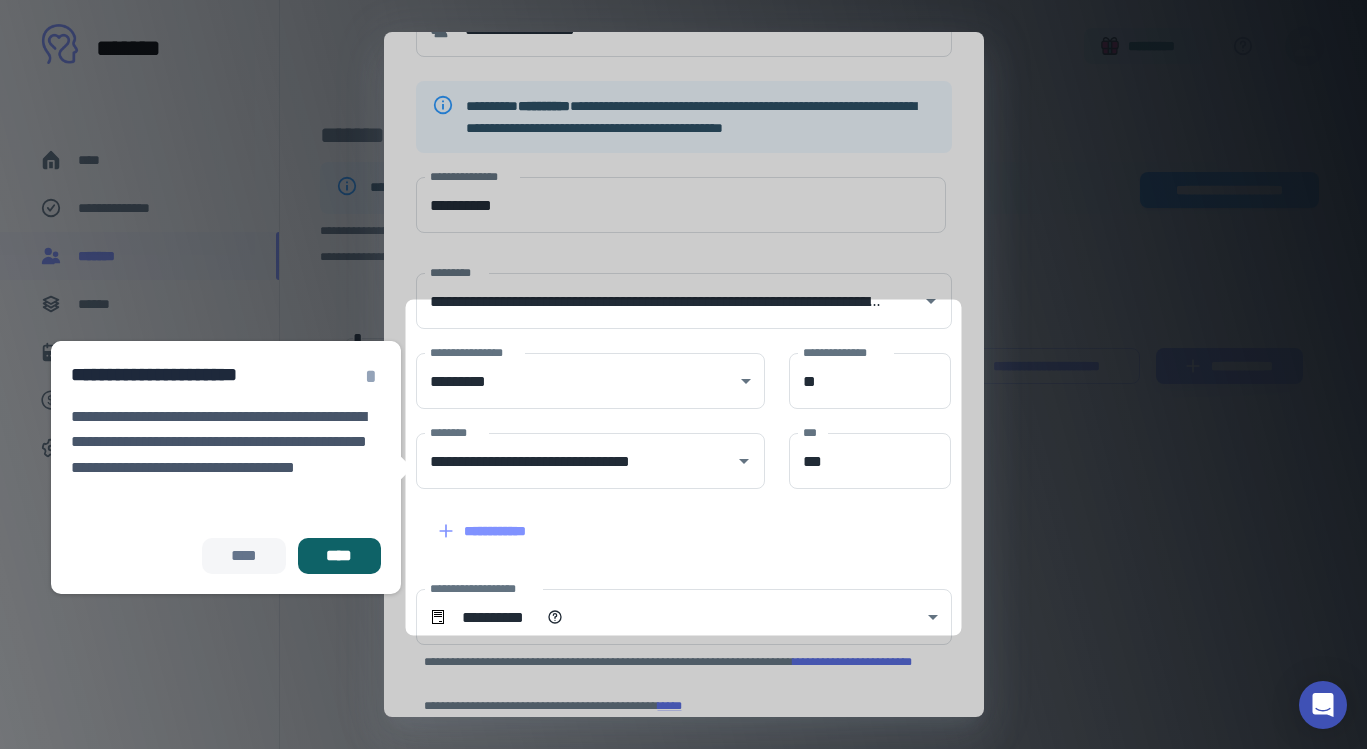 scroll, scrollTop: 143, scrollLeft: 0, axis: vertical 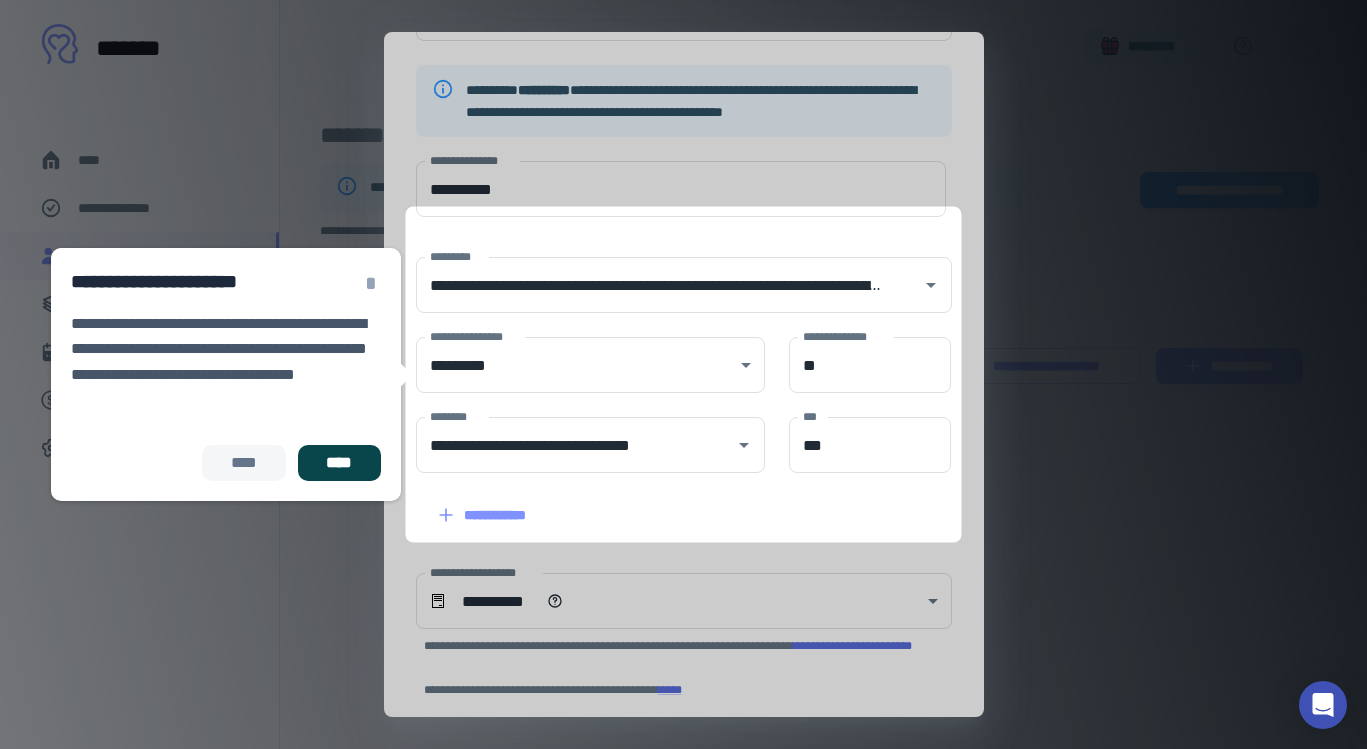 click on "****" at bounding box center (339, 463) 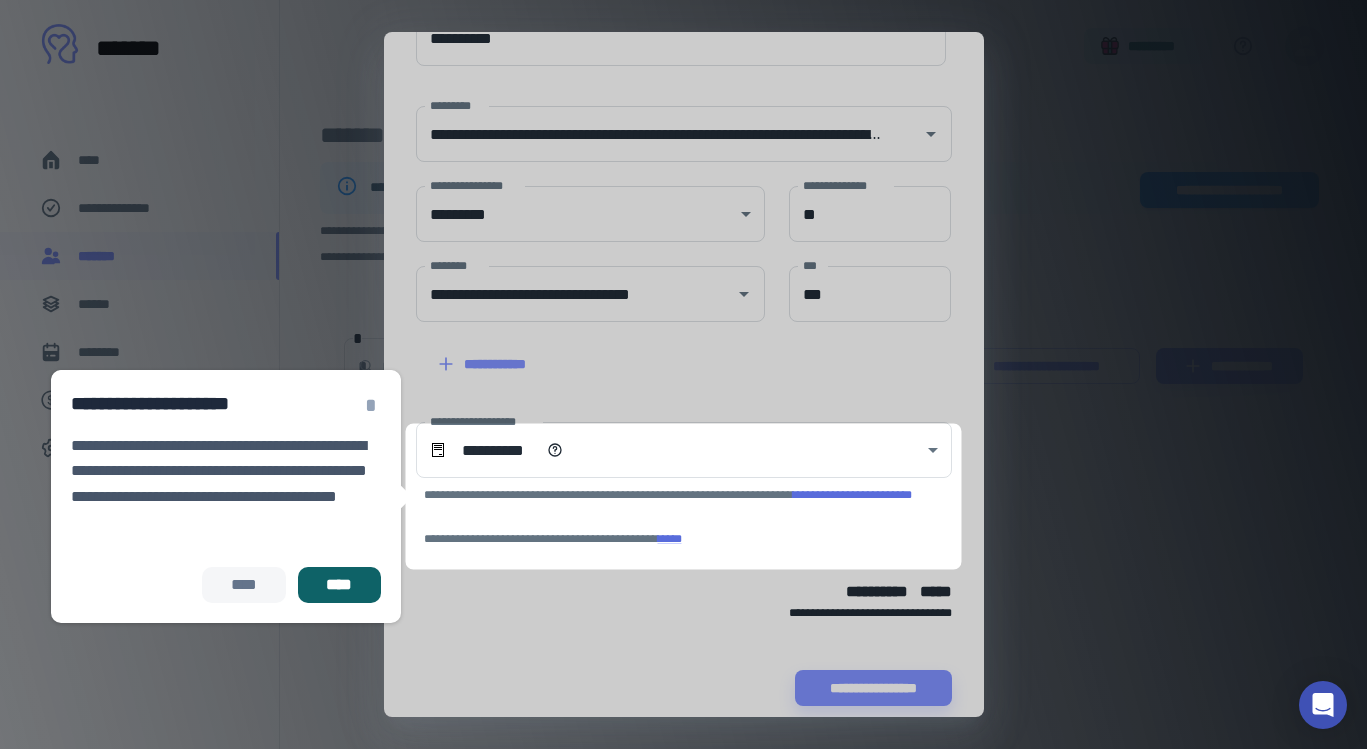scroll, scrollTop: 315, scrollLeft: 0, axis: vertical 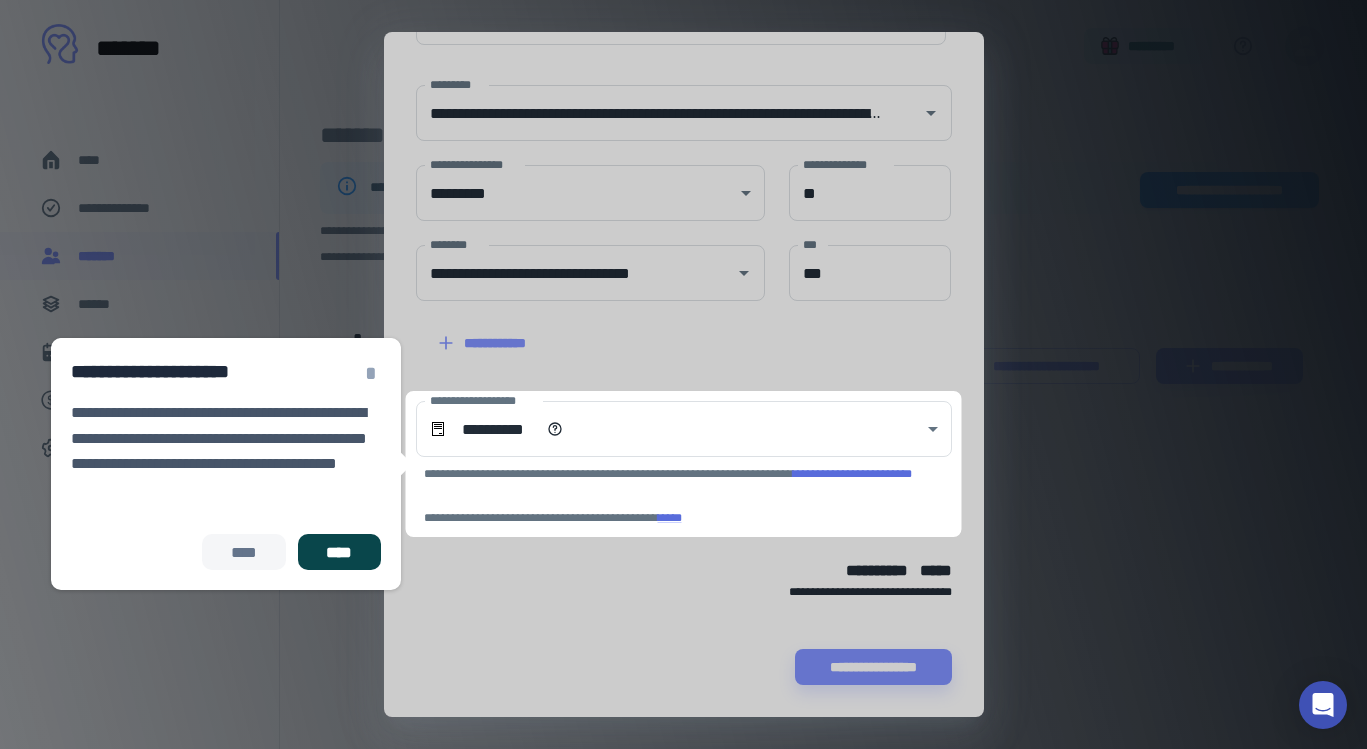 click on "****" at bounding box center [339, 552] 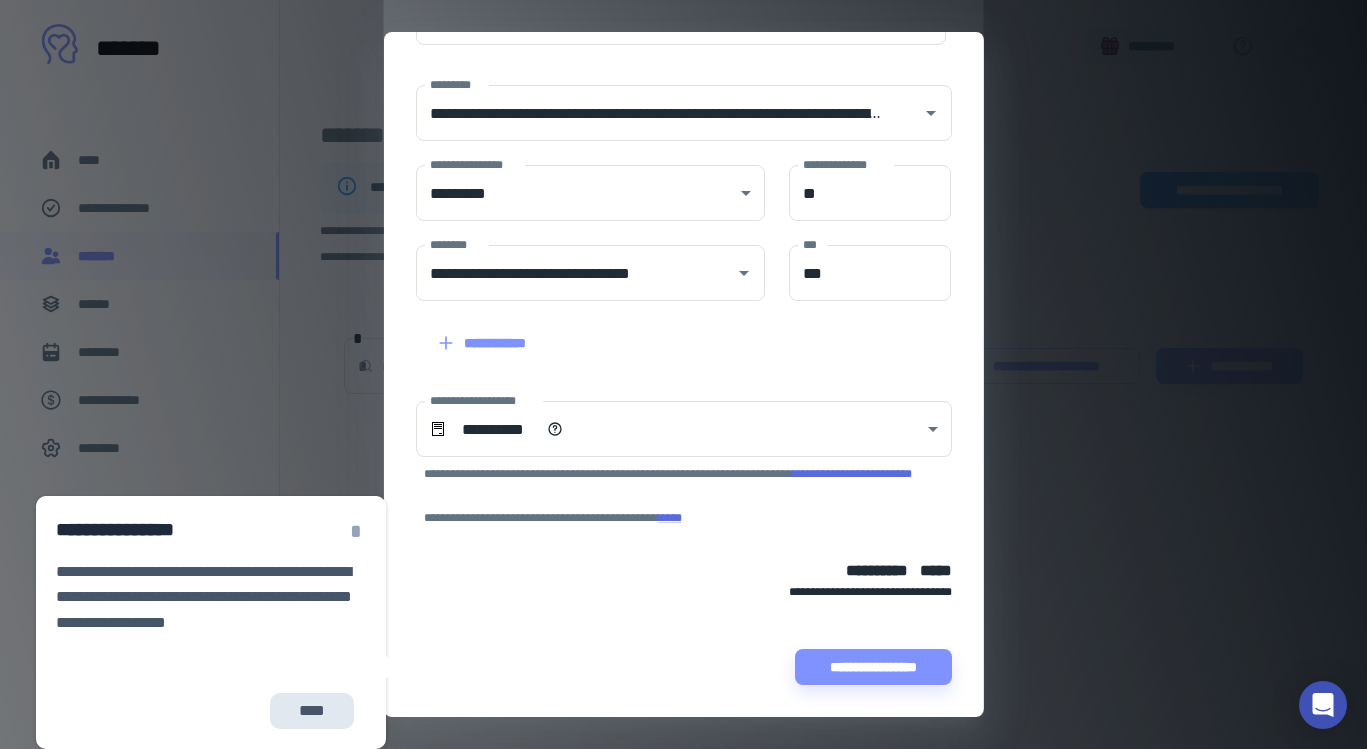 click on "****" at bounding box center [312, 711] 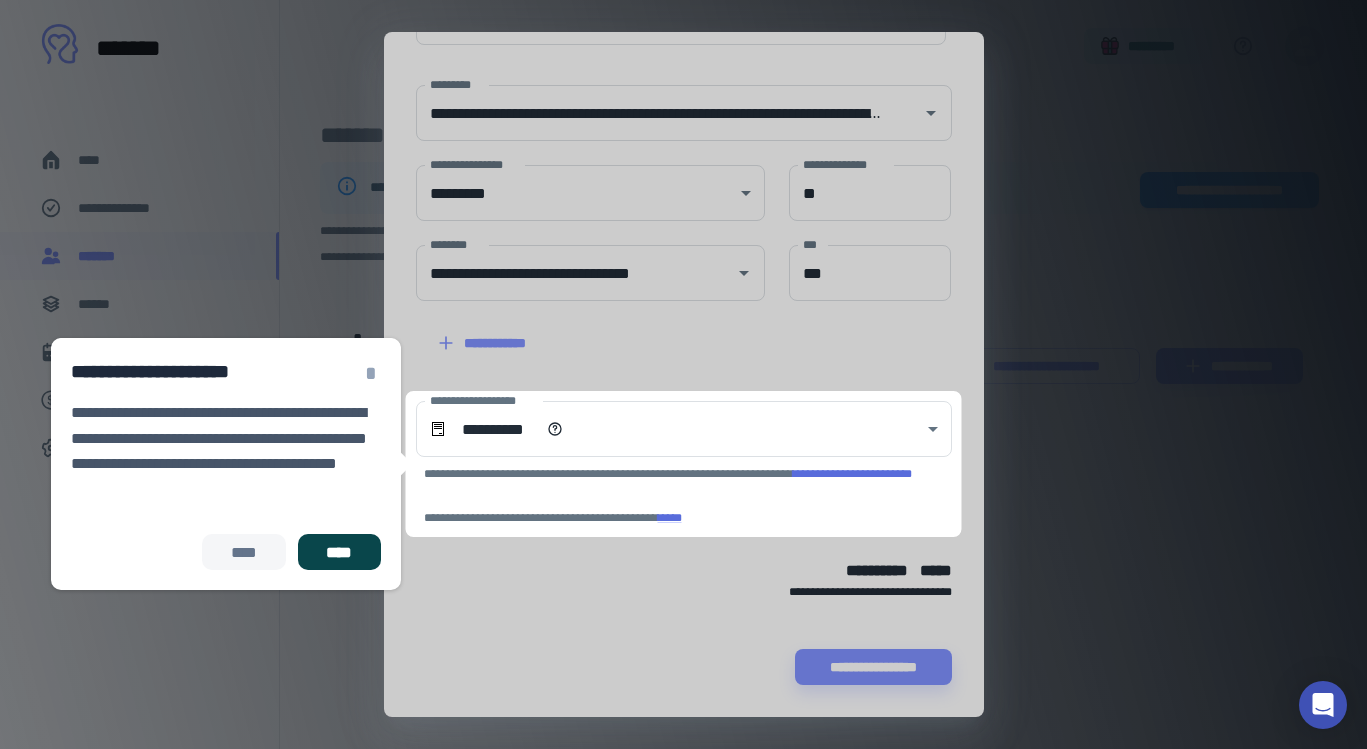 click on "****" at bounding box center [339, 552] 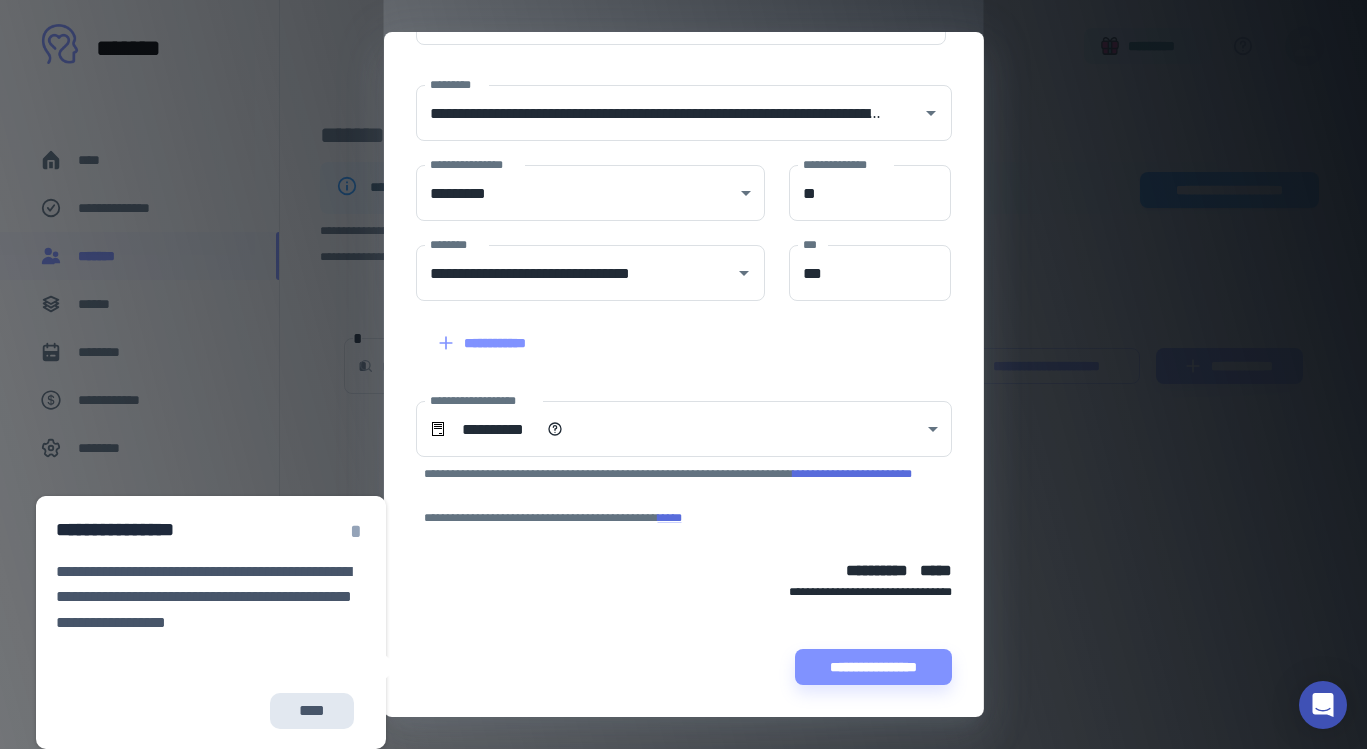 click on "****" at bounding box center [312, 711] 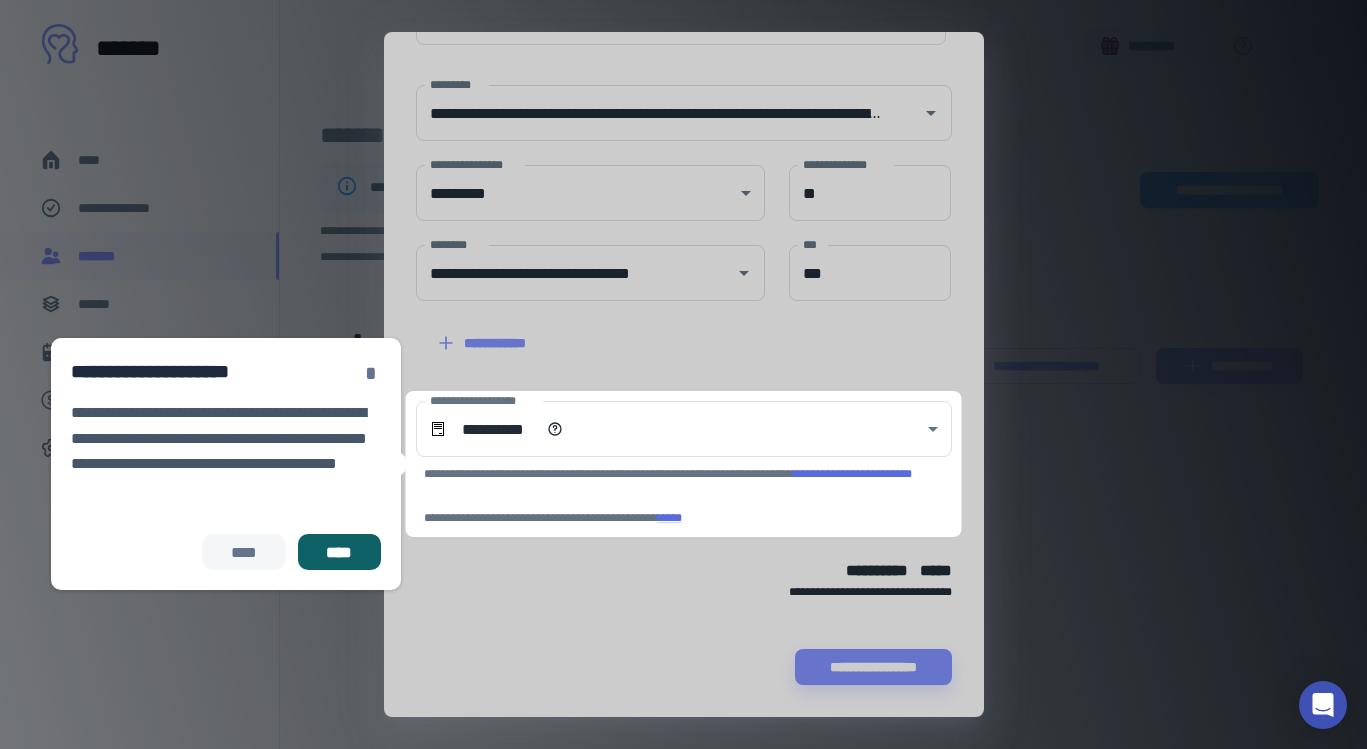 click on "*" at bounding box center (371, 373) 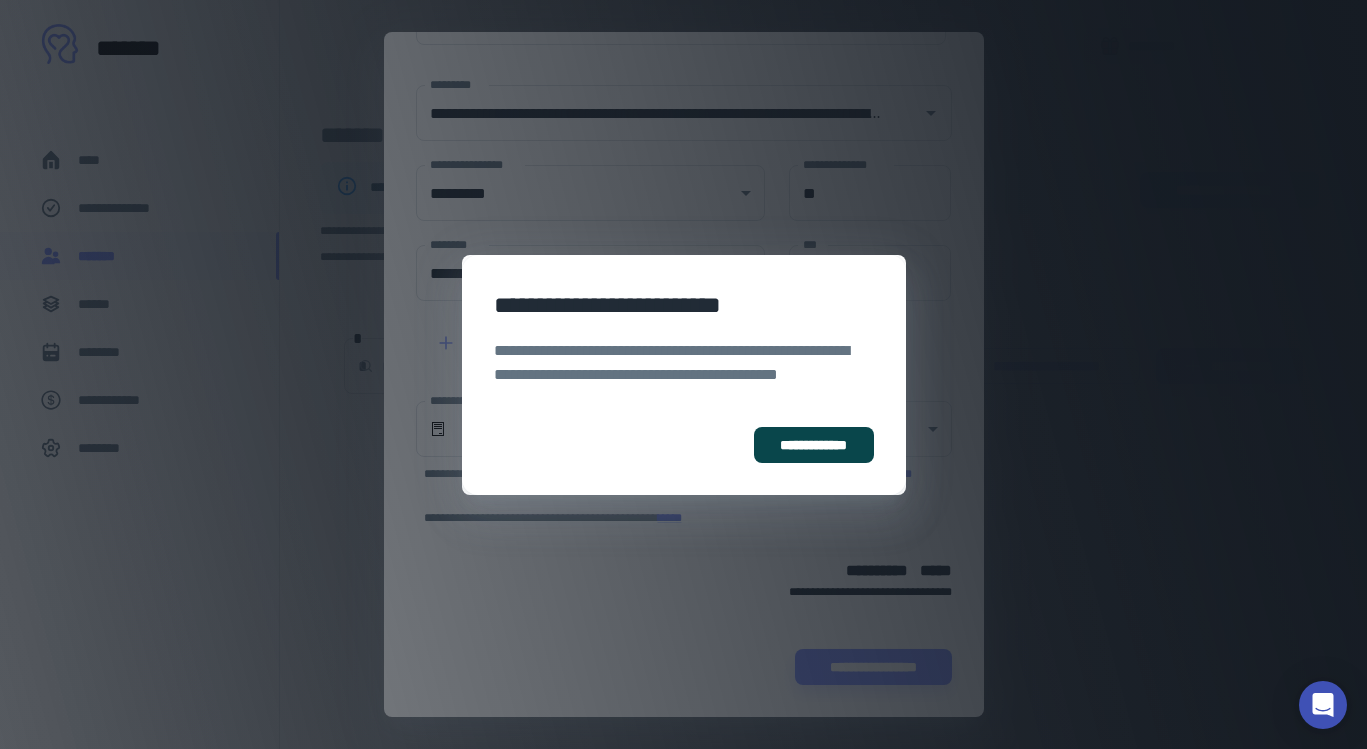 click on "**********" at bounding box center [813, 445] 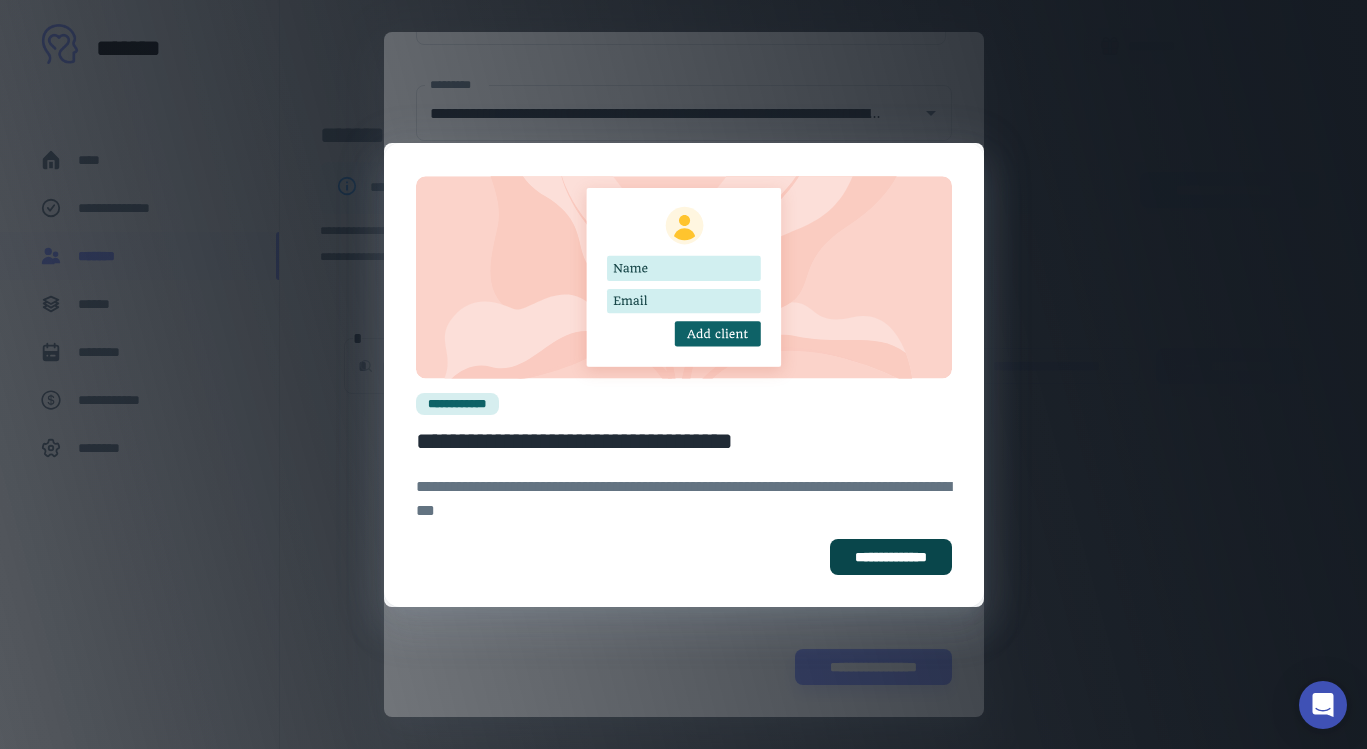 click on "**********" at bounding box center (891, 557) 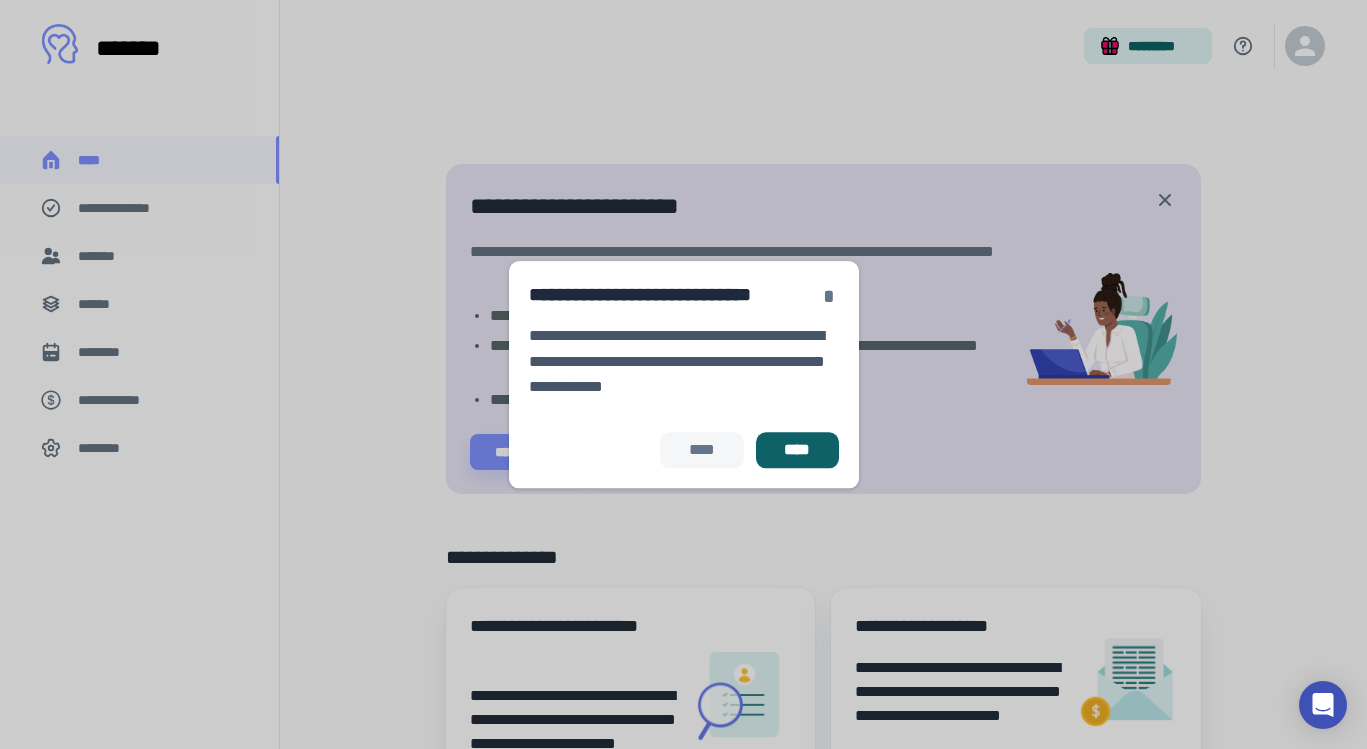click on "*" at bounding box center [829, 296] 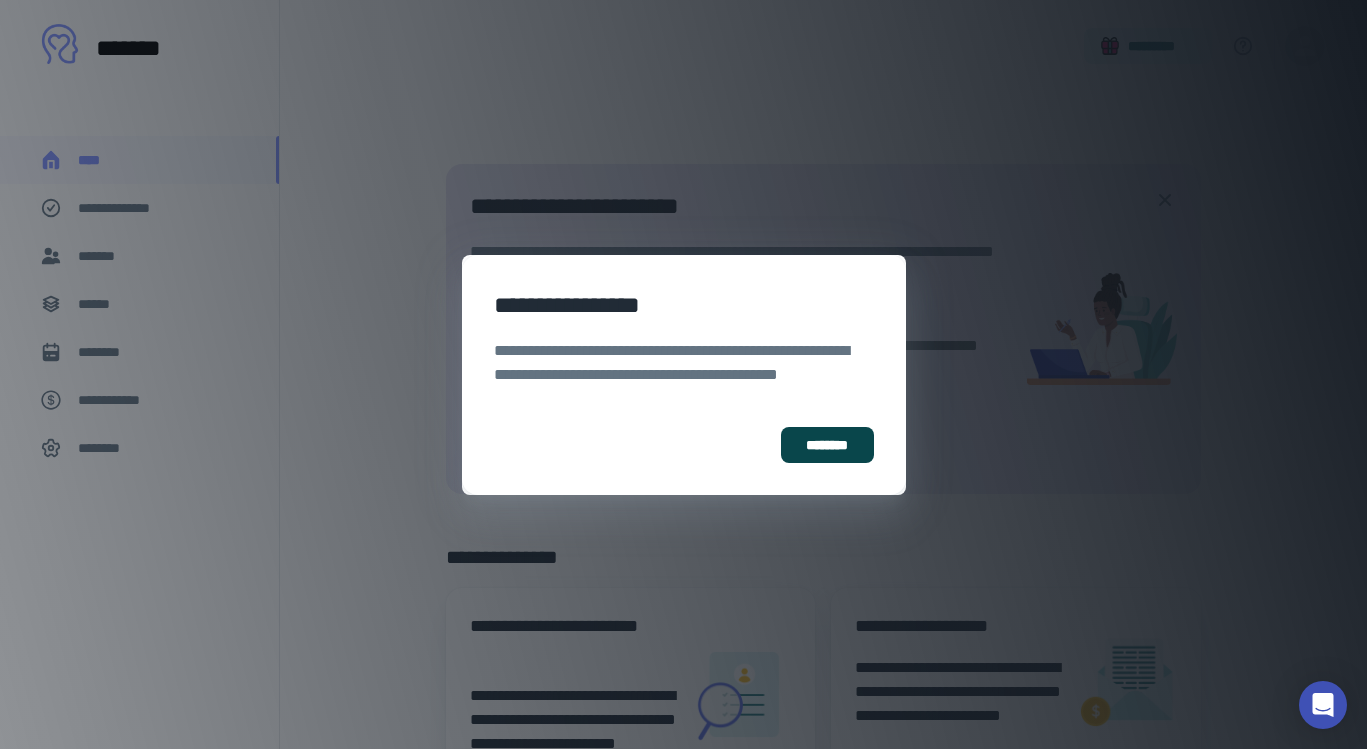 click on "********" at bounding box center (827, 445) 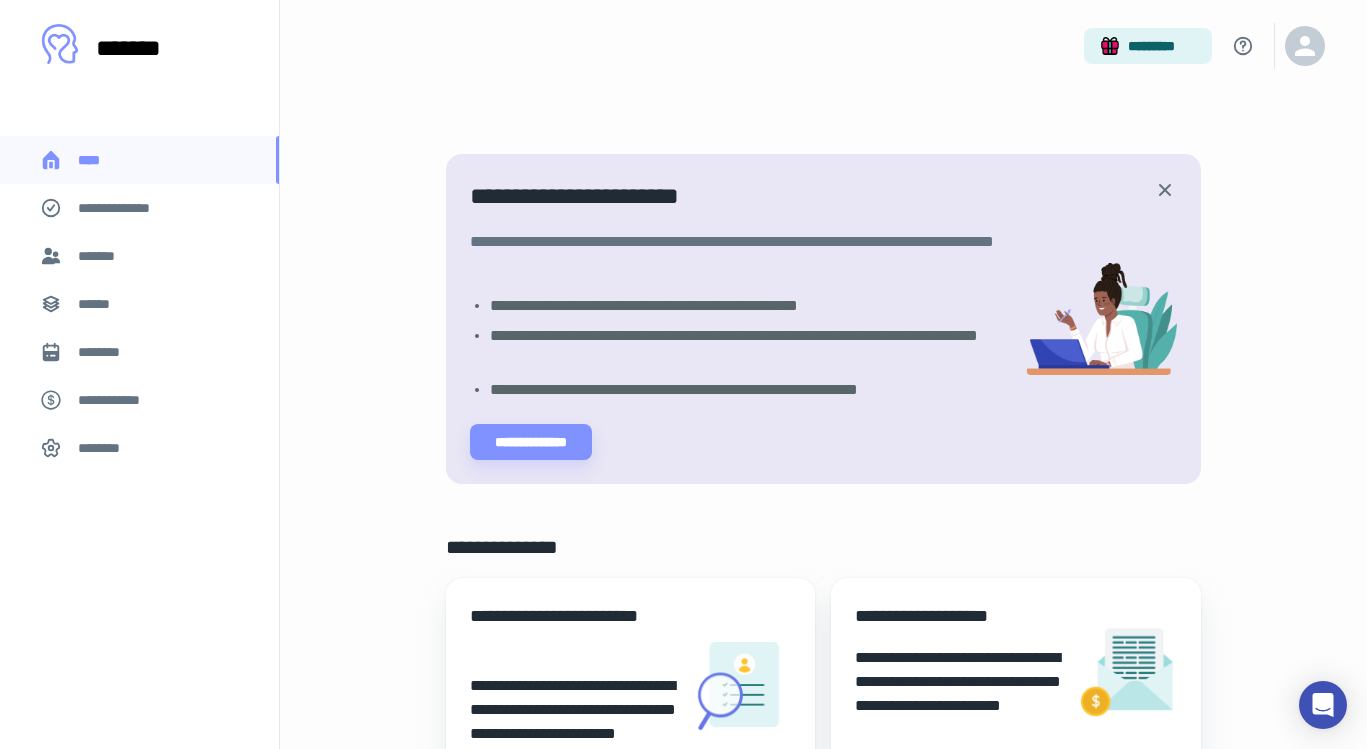 scroll, scrollTop: 0, scrollLeft: 0, axis: both 